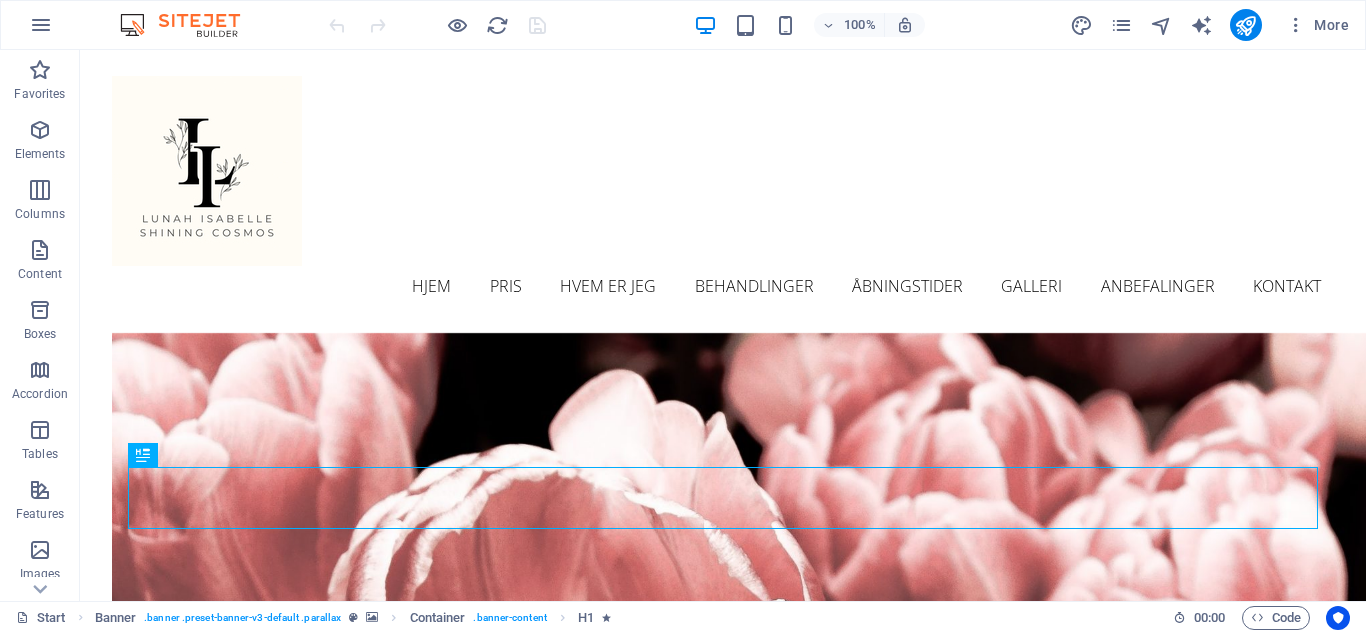 scroll, scrollTop: 0, scrollLeft: 0, axis: both 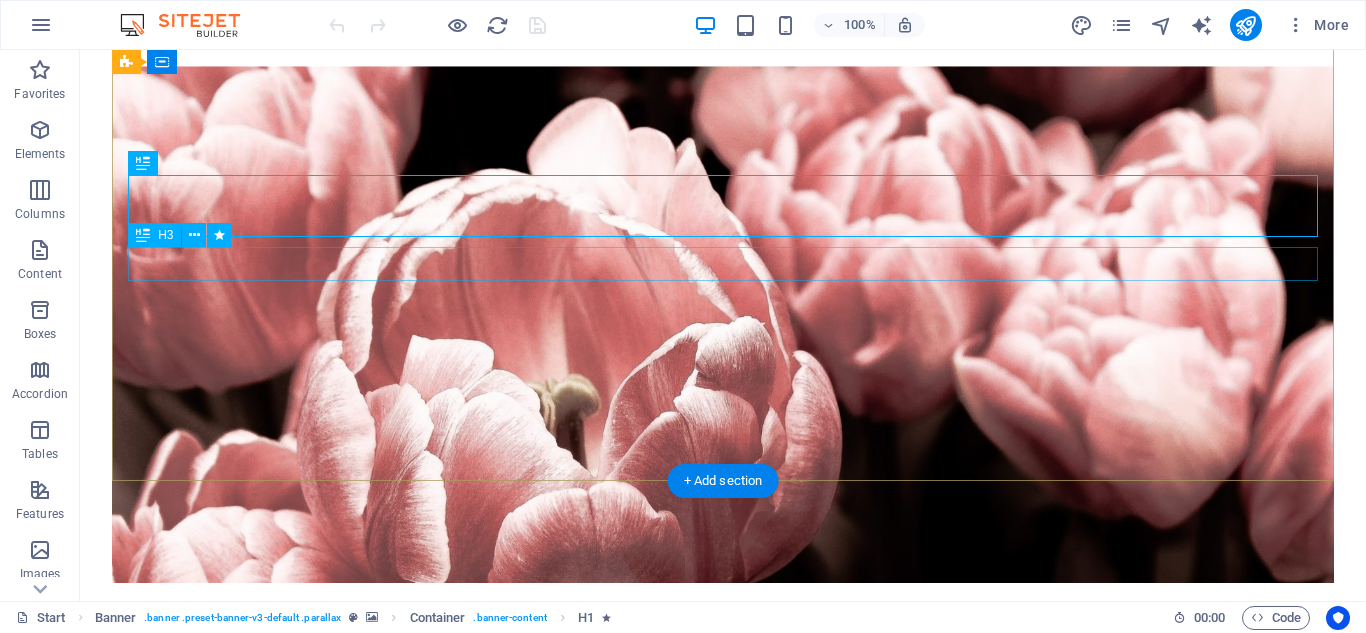 click on "Krop, sind og ånd" at bounding box center (723, 759) 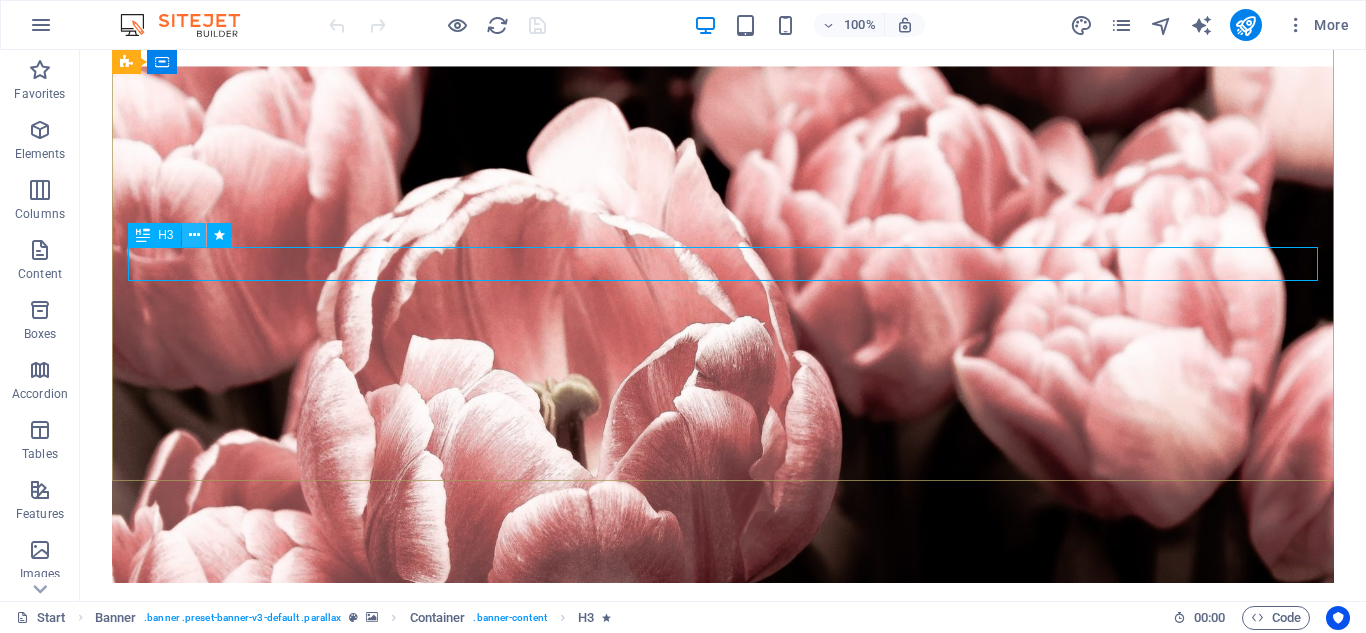 click at bounding box center (194, 235) 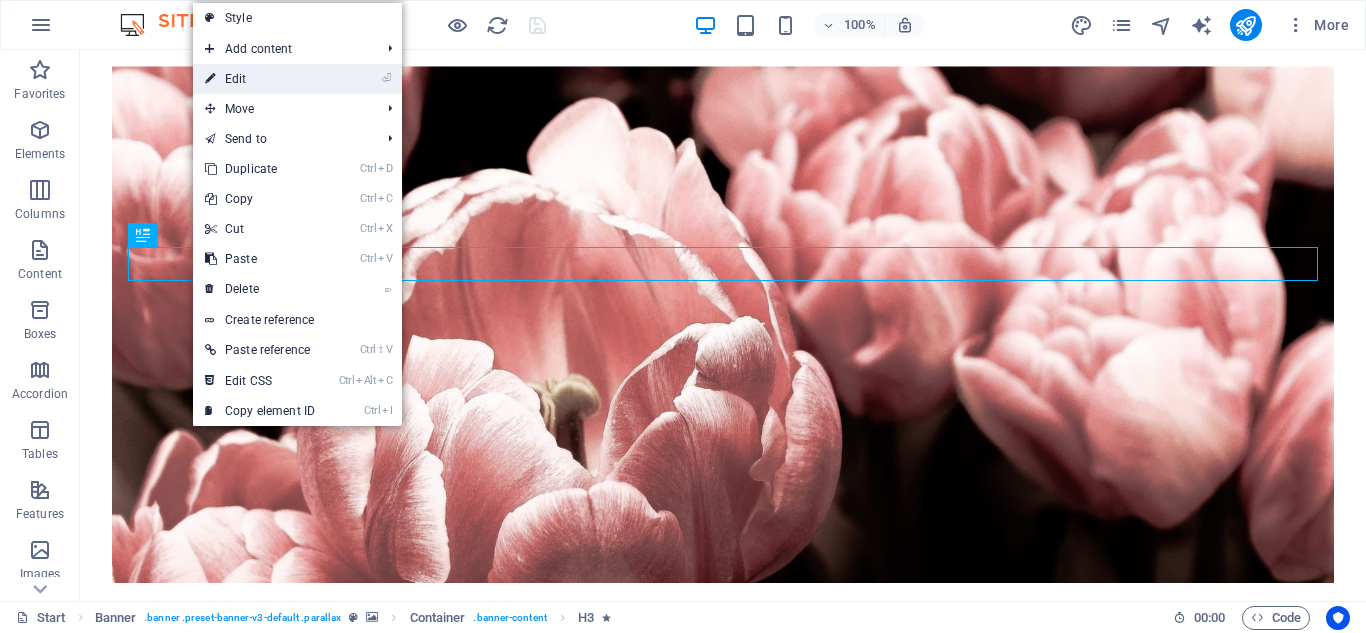 click on "⏎  Edit" at bounding box center (260, 79) 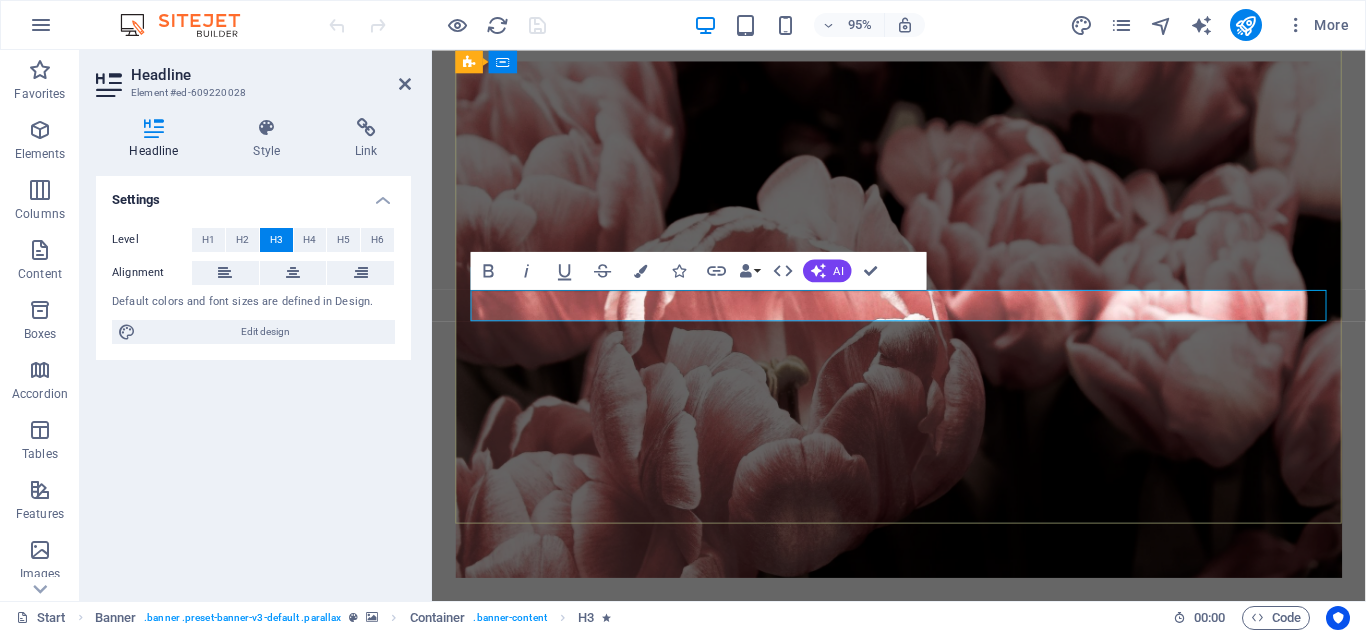 type 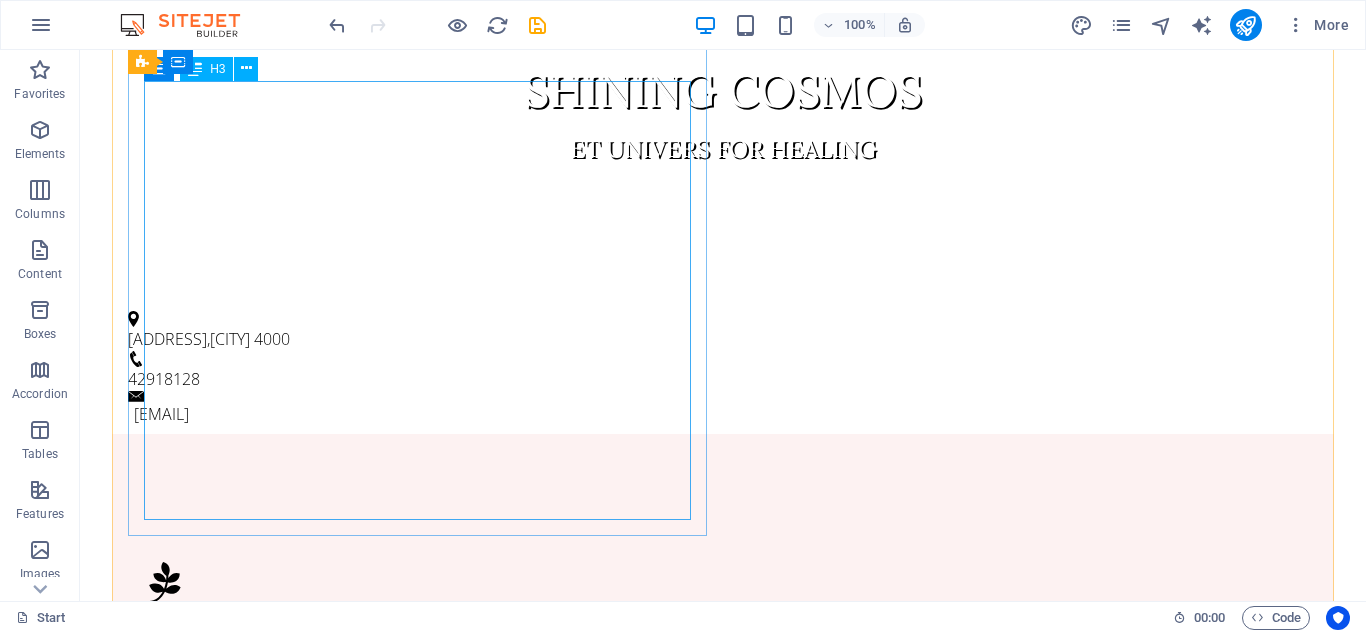 scroll, scrollTop: 903, scrollLeft: 0, axis: vertical 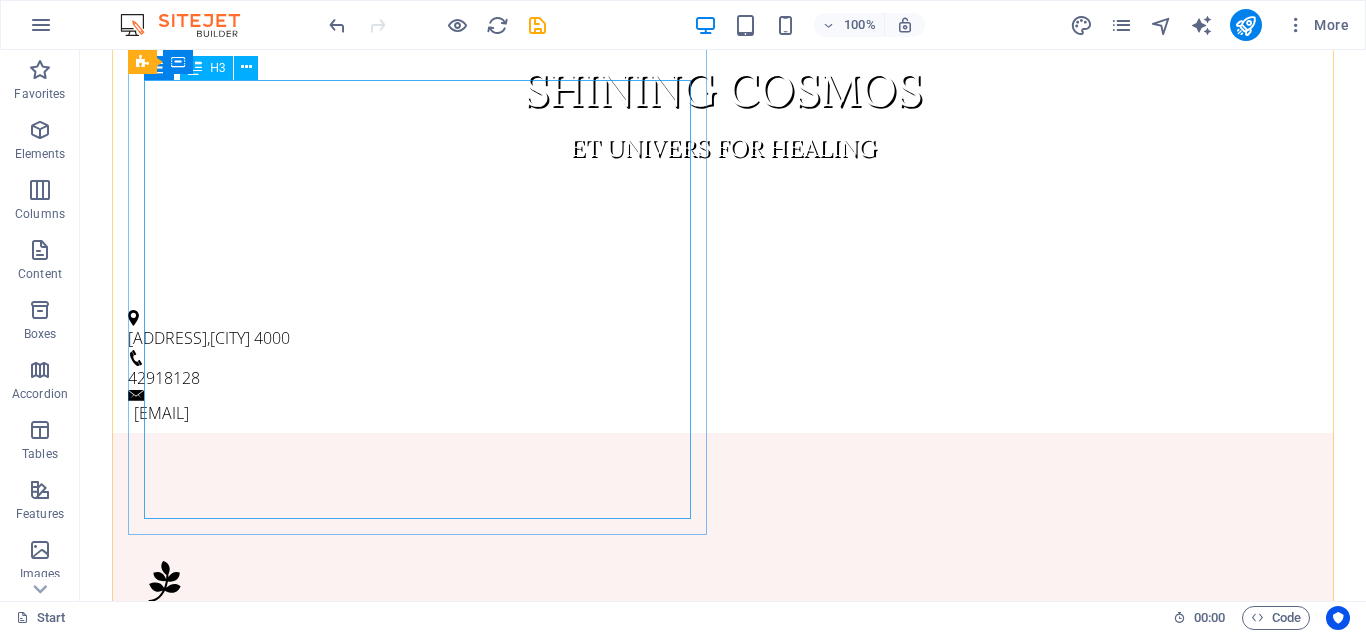 click on "Krop og sind Cupping: 450 kr Ansigts cupping: 375 kr healing: 420 kr 1,5 times Kombi behandling: 750 kr * kombi behandling- frit valg af 2 ovenstående behandlinger" at bounding box center (723, 809) 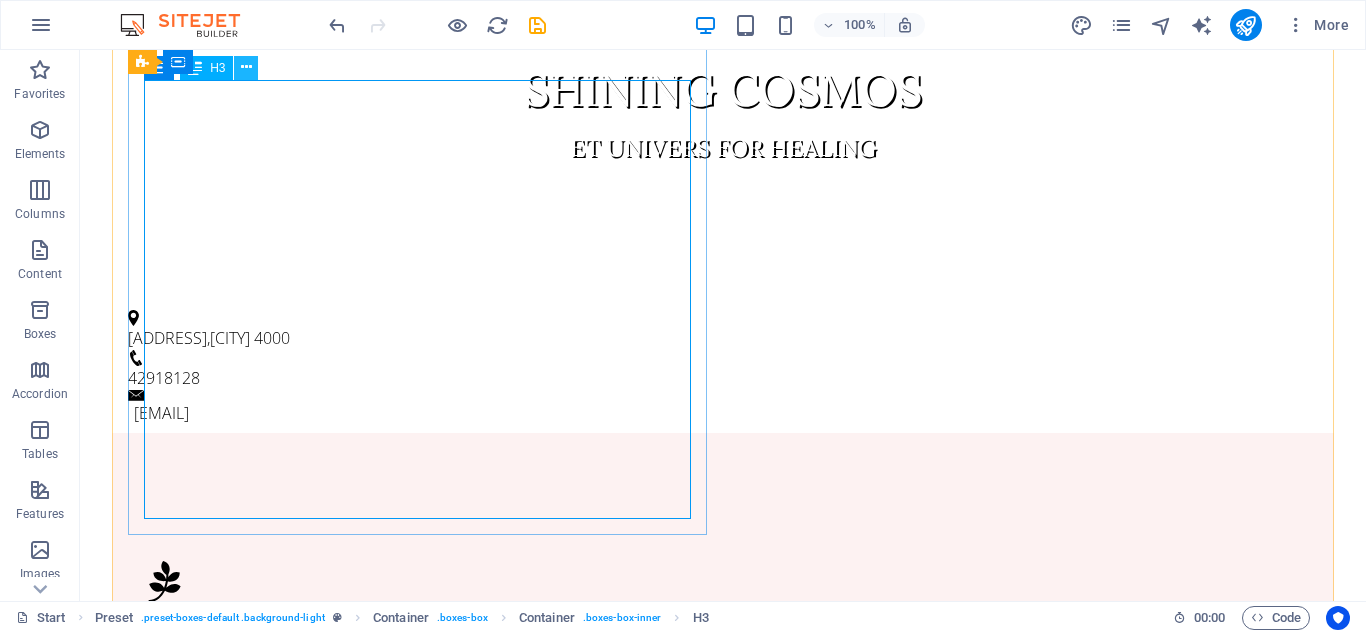 click at bounding box center [246, 67] 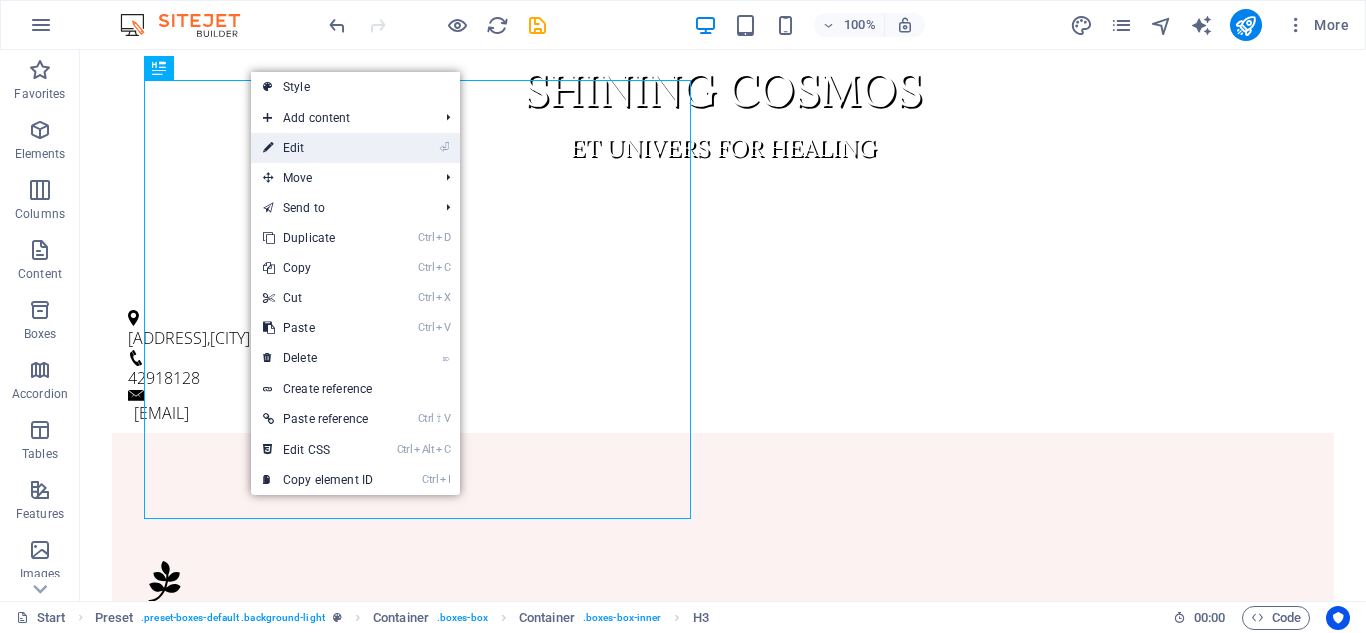 click on "⏎  Edit" at bounding box center [318, 148] 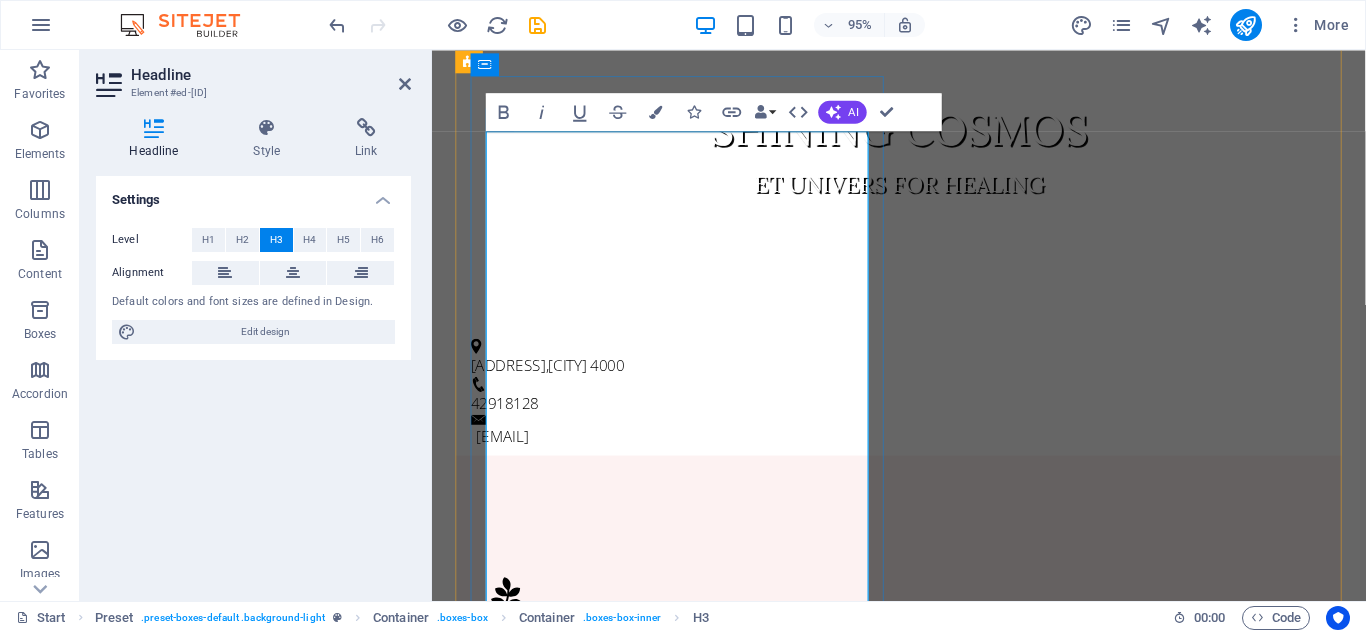 scroll, scrollTop: 915, scrollLeft: 0, axis: vertical 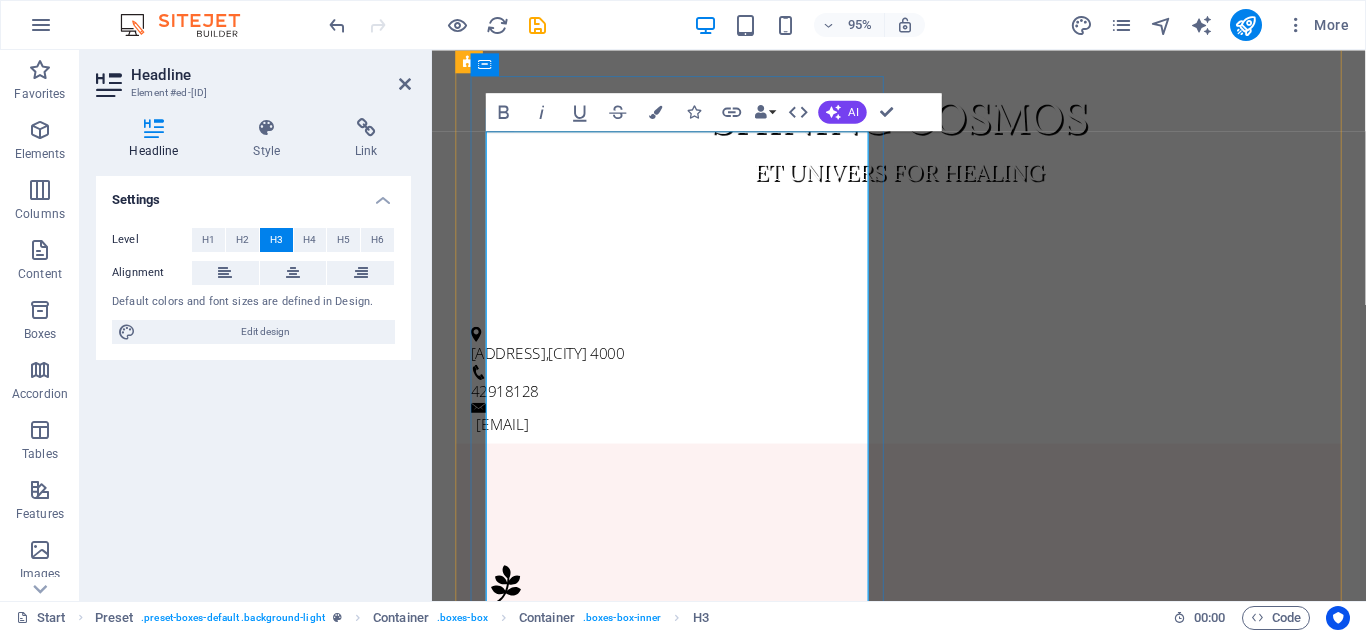 click on "Krop og sind Cupping: 450 kr Ansigts cupping: 375 kr healing: 420 kr 1,5 times Kombi behandling: 750 kr * kombi behandling- frit valg af 2 ovenstående behandlinger" at bounding box center (924, 840) 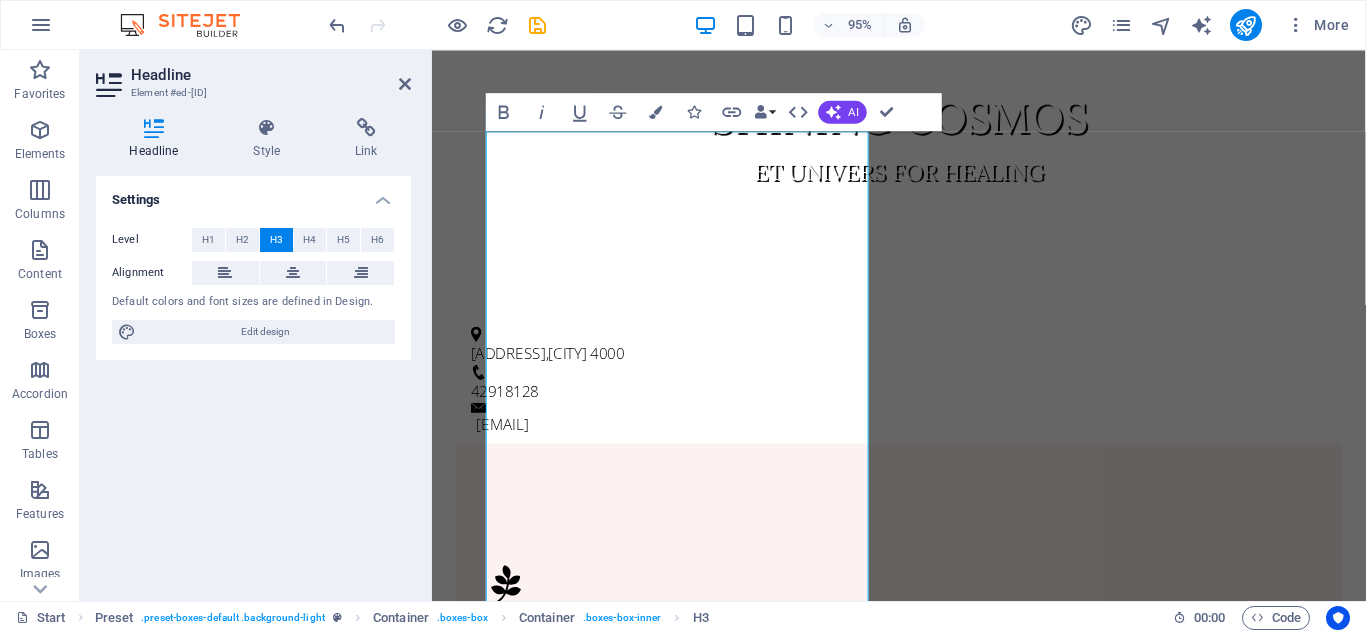 type 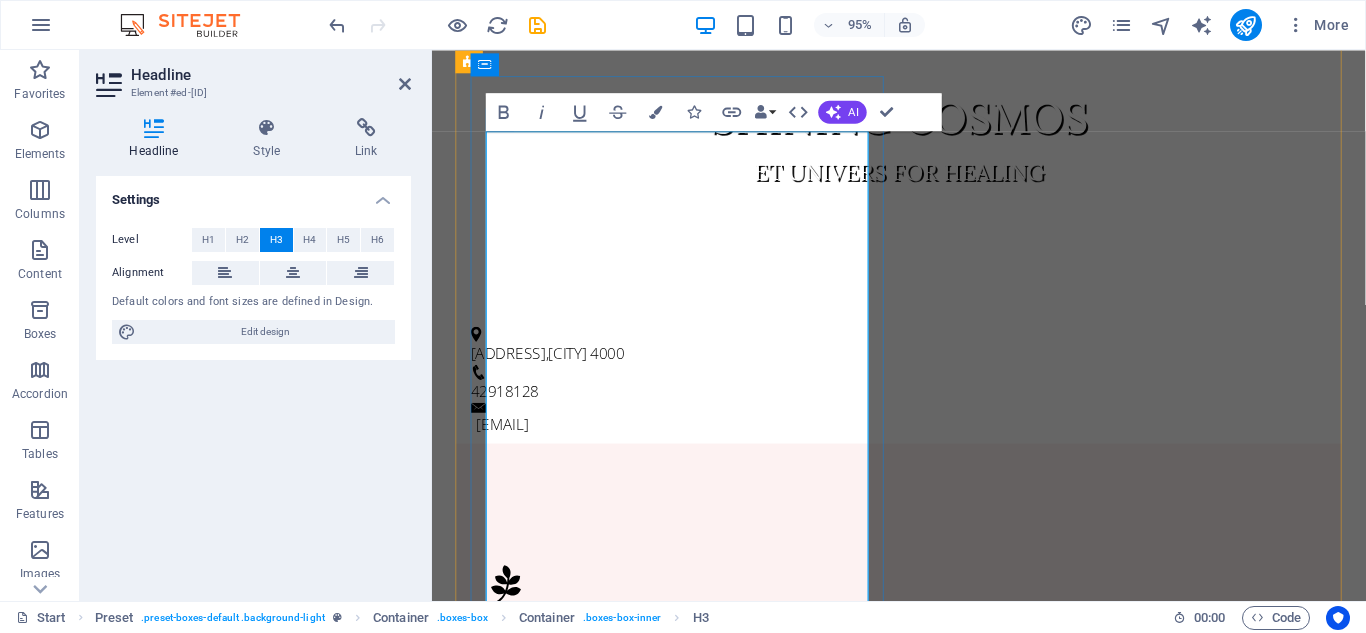 click on "Krop og sind Cupping 60 min.: 450 kr Ansigts cupping: 375 kr healing: 420 kr 1,5 times Kombi behandling: 750 kr * kombi behandling- frit valg af 2 ovenstående behandlinger" at bounding box center (924, 840) 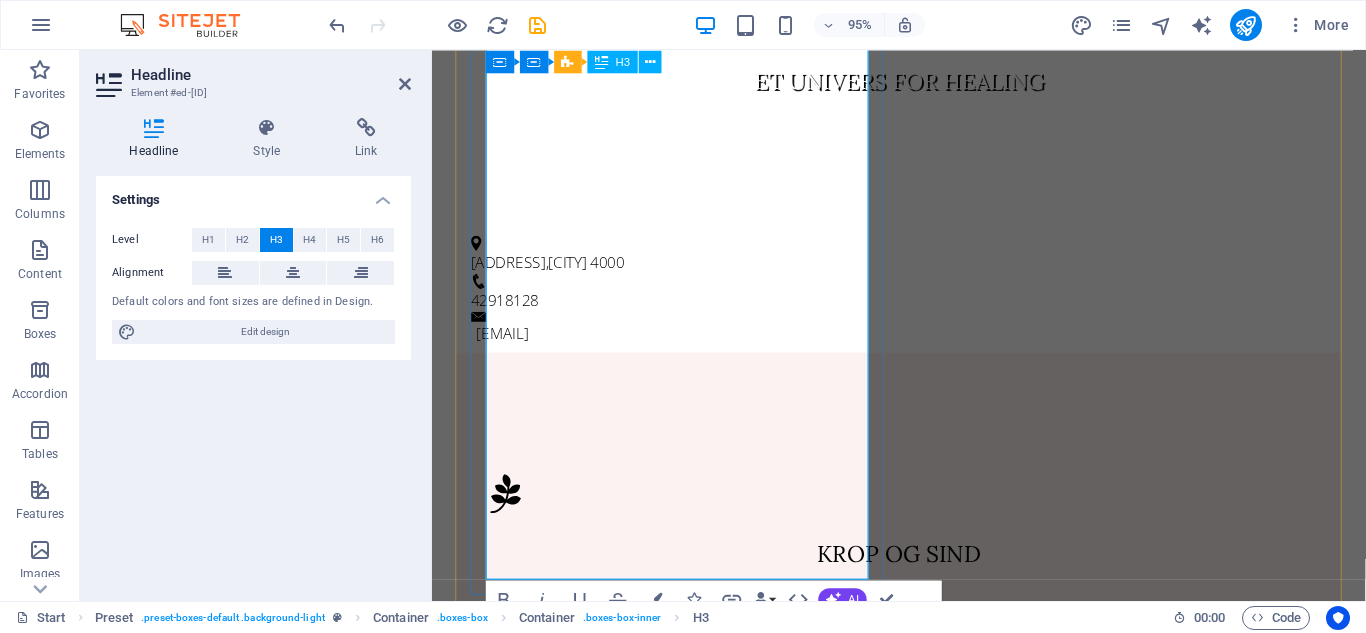scroll, scrollTop: 1023, scrollLeft: 0, axis: vertical 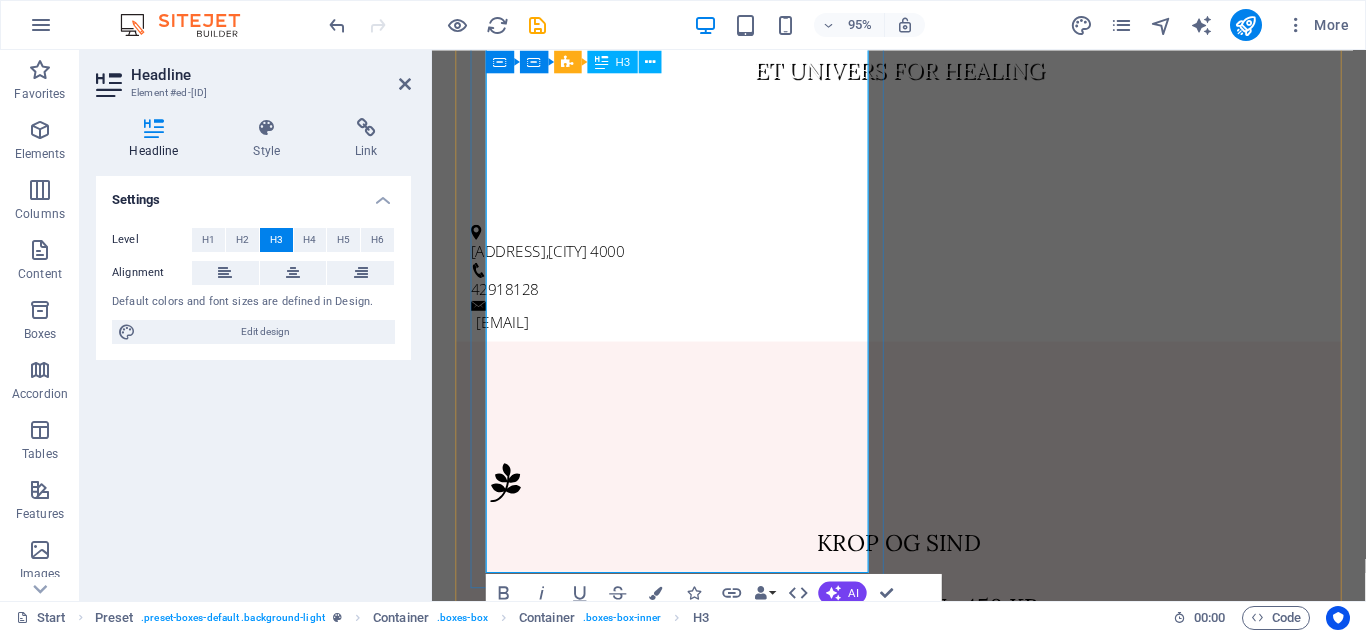 click on "Krop og sind Cupping 60 min.: [PRICE] kr ‌Cupping 90 min.: [PRICE] kr ‌Cupping barn 30 min.: [PRICE] kr Ansigts cupping 60 min: [PRICE] kr healing 45 min.: [PRICE] kr ‌ ‌ Healing med fastsidende cupper 60 min: [PRICE] kr * kombi behandling- frit valg af 2 ovenstående behandlinger" at bounding box center (924, 765) 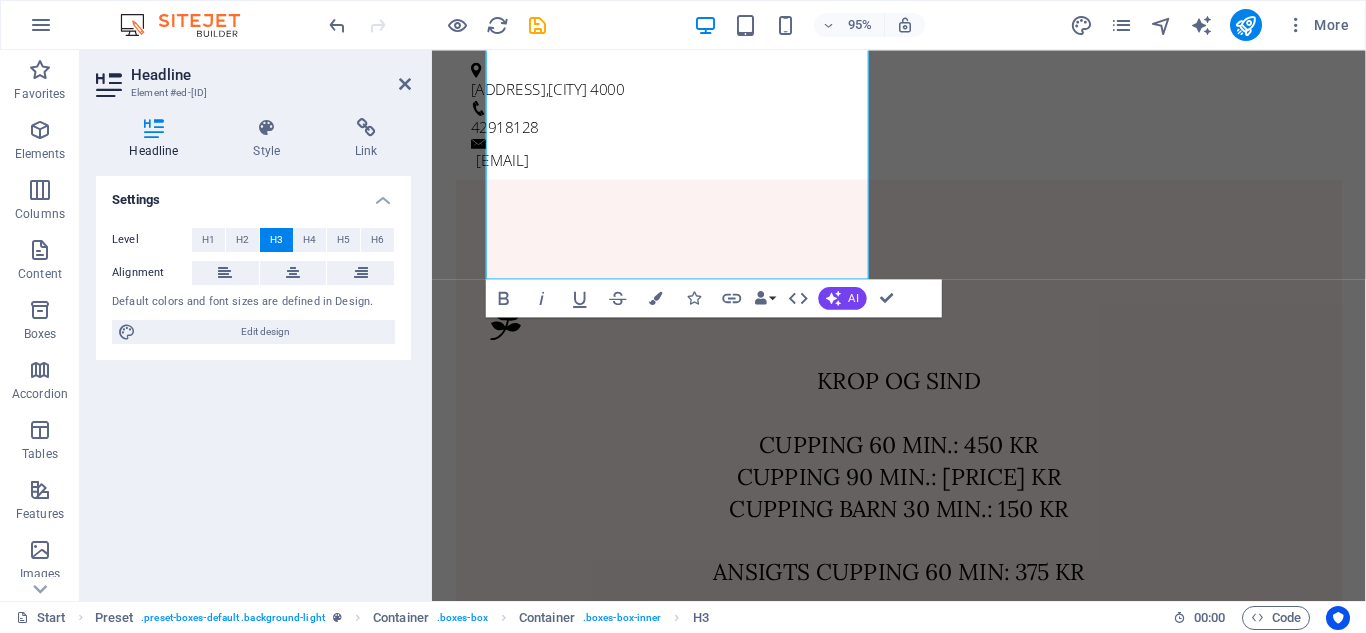 scroll, scrollTop: 1198, scrollLeft: 0, axis: vertical 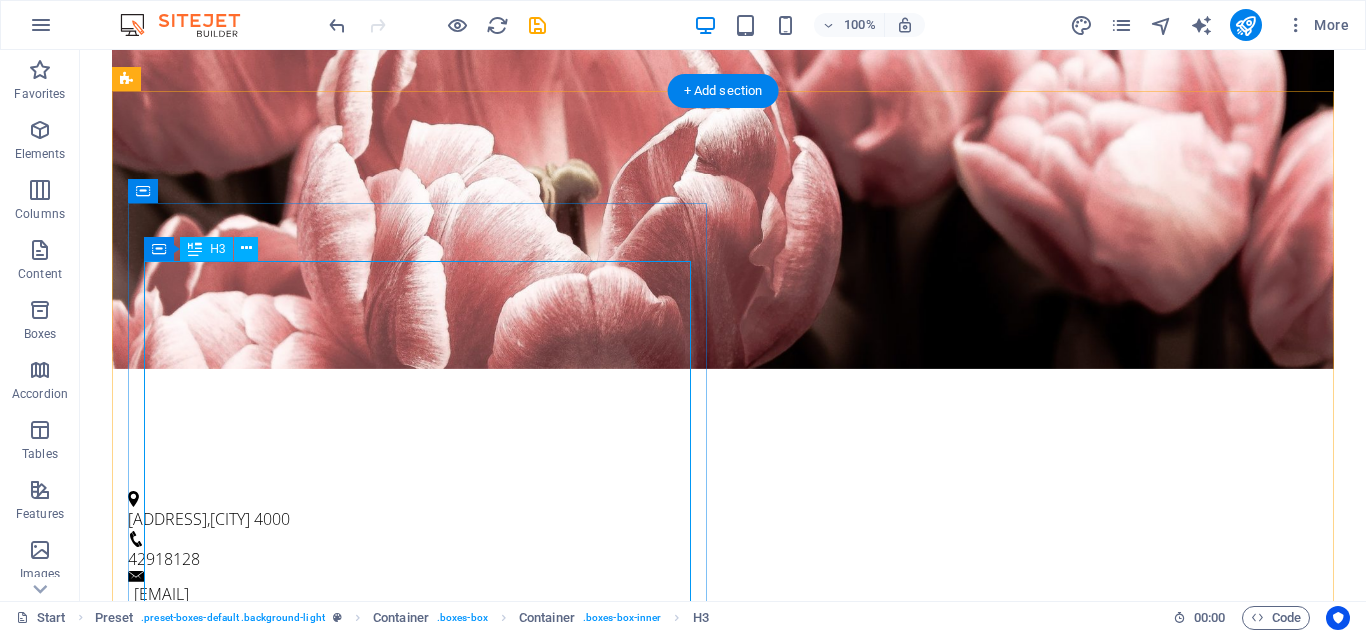 click on "Krop og sind Cupping 60 min.: 450 kr Cupping 90 min.: 550 kr Cupping barn 30 min.: 150 kr Ansigts cupping 60 min: 375 kr healing 45 min.: 420 kr  Healing med fastsidende cupper 60 min: 495 kr" at bounding box center (723, 990) 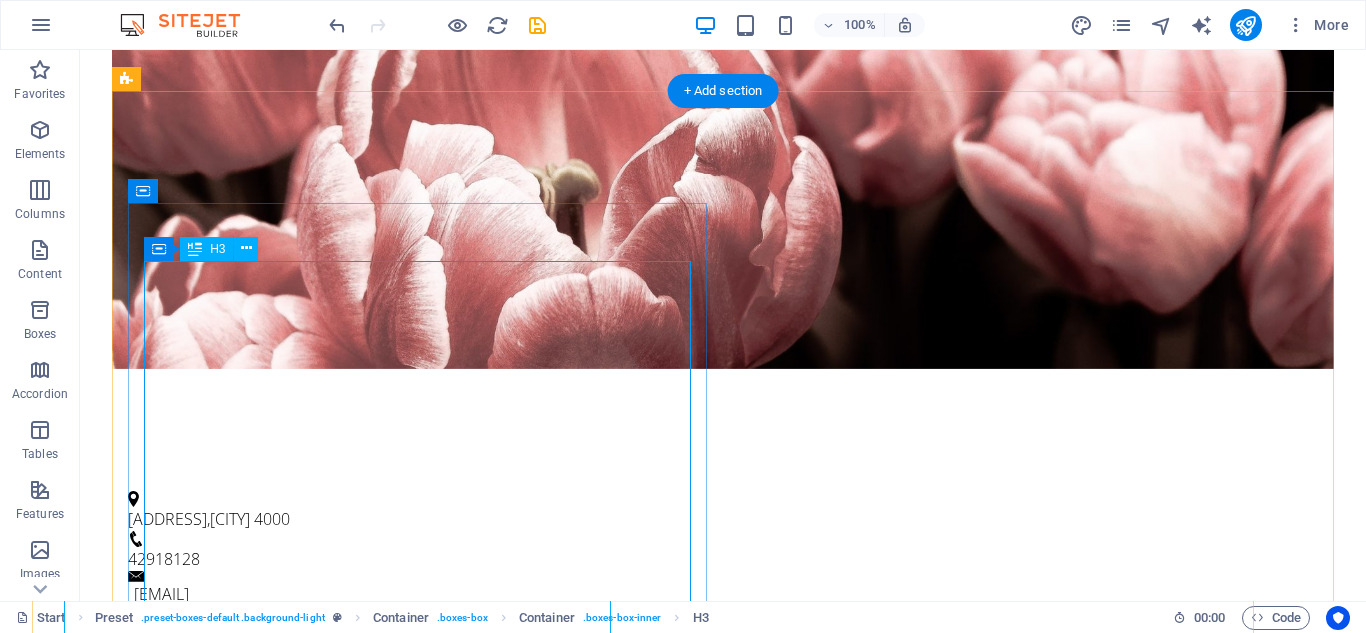 click on "Krop og sind Cupping 60 min.: 450 kr Cupping 90 min.: 550 kr Cupping barn 30 min.: 150 kr Ansigts cupping 60 min: 375 kr healing 45 min.: 420 kr  Healing med fastsidende cupper 60 min: 495 kr" at bounding box center [723, 990] 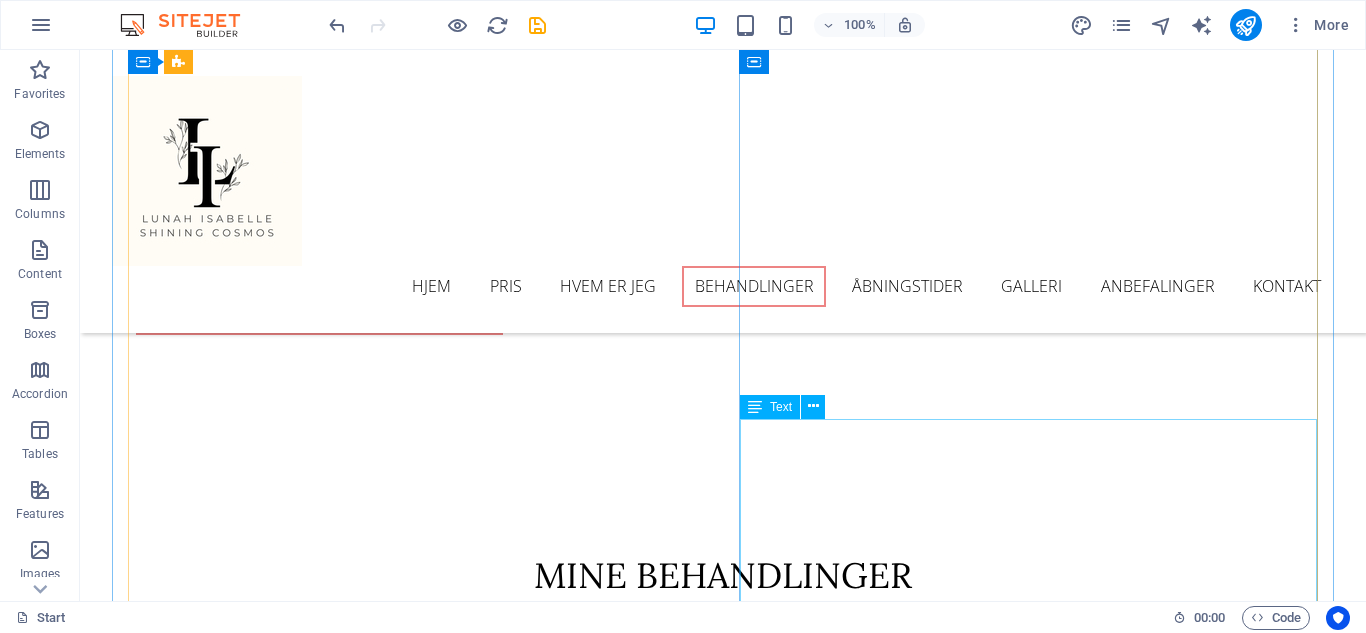 scroll, scrollTop: 2160, scrollLeft: 0, axis: vertical 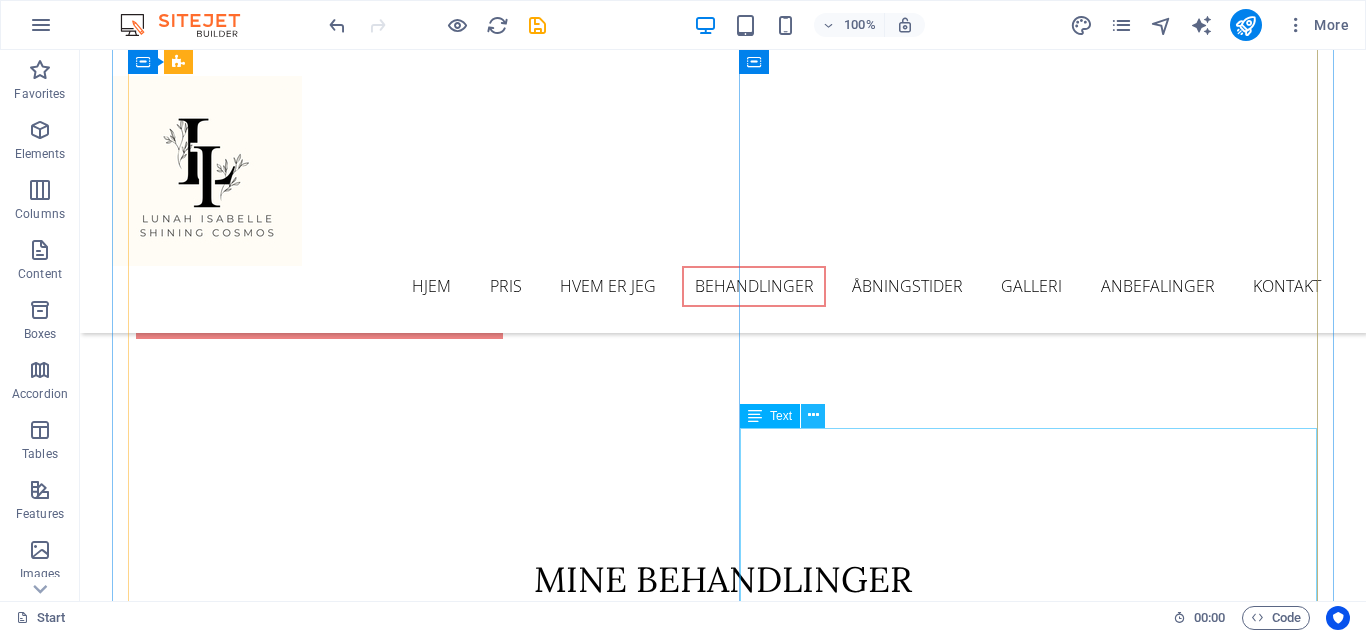 click at bounding box center (813, 415) 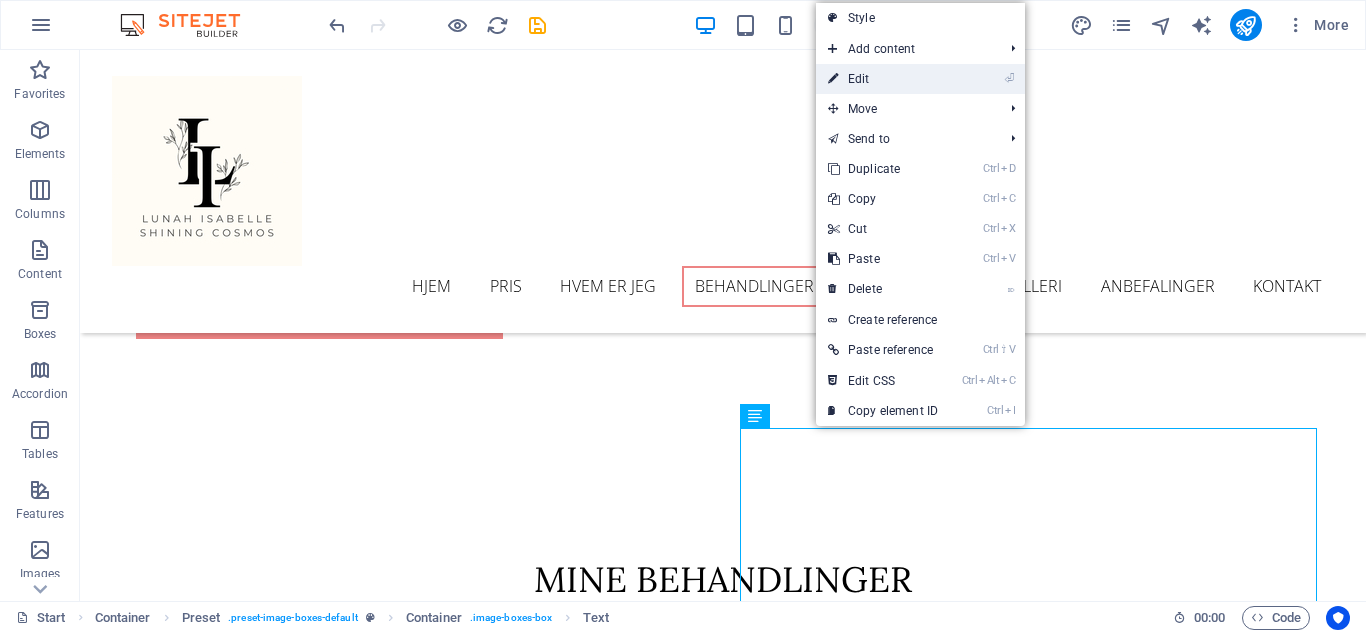 click on "⏎  Edit" at bounding box center [883, 79] 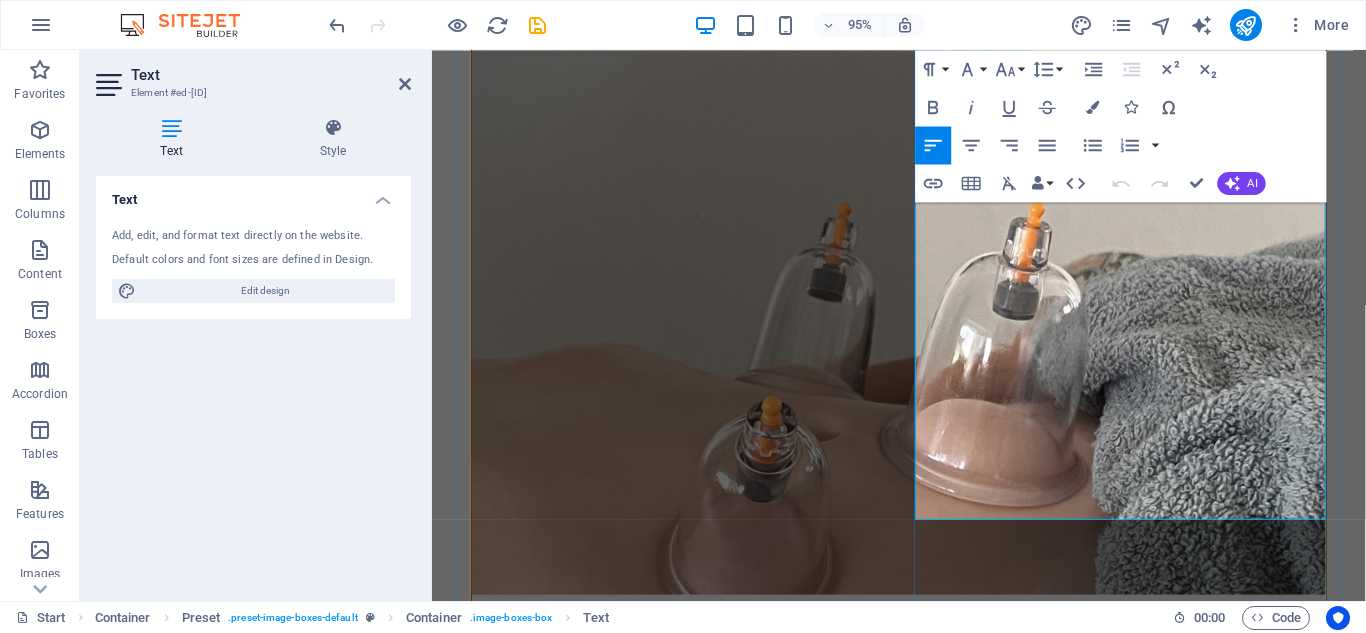 scroll, scrollTop: 2866, scrollLeft: 0, axis: vertical 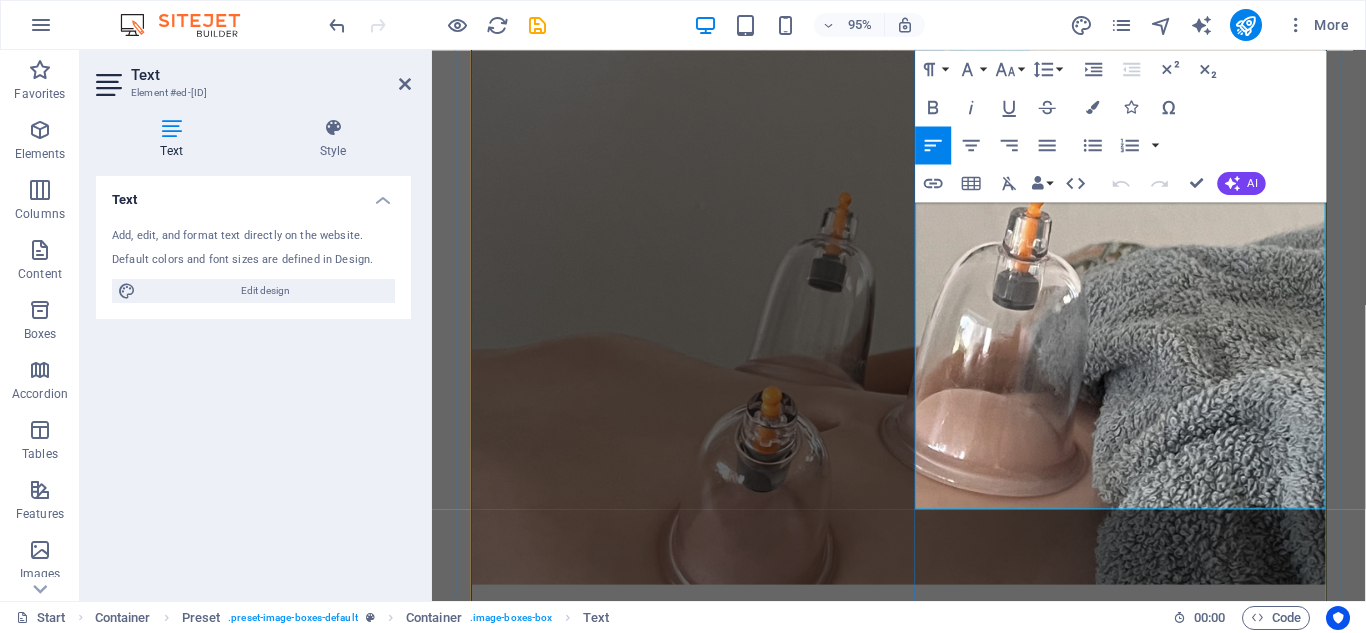 click on "En healing varer 1 time inkl. snak inden og budskab efter." at bounding box center [924, 2602] 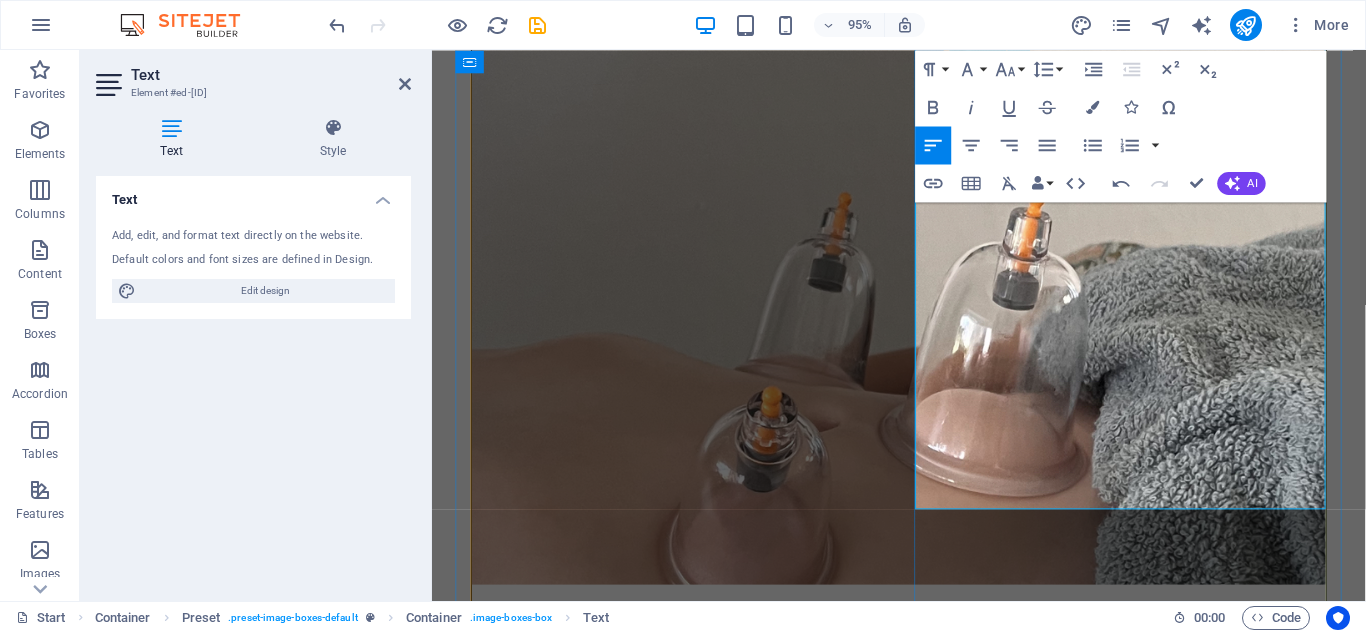 click on "En healing varer  time inkl. snak inden og budskab efter." at bounding box center [924, 2602] 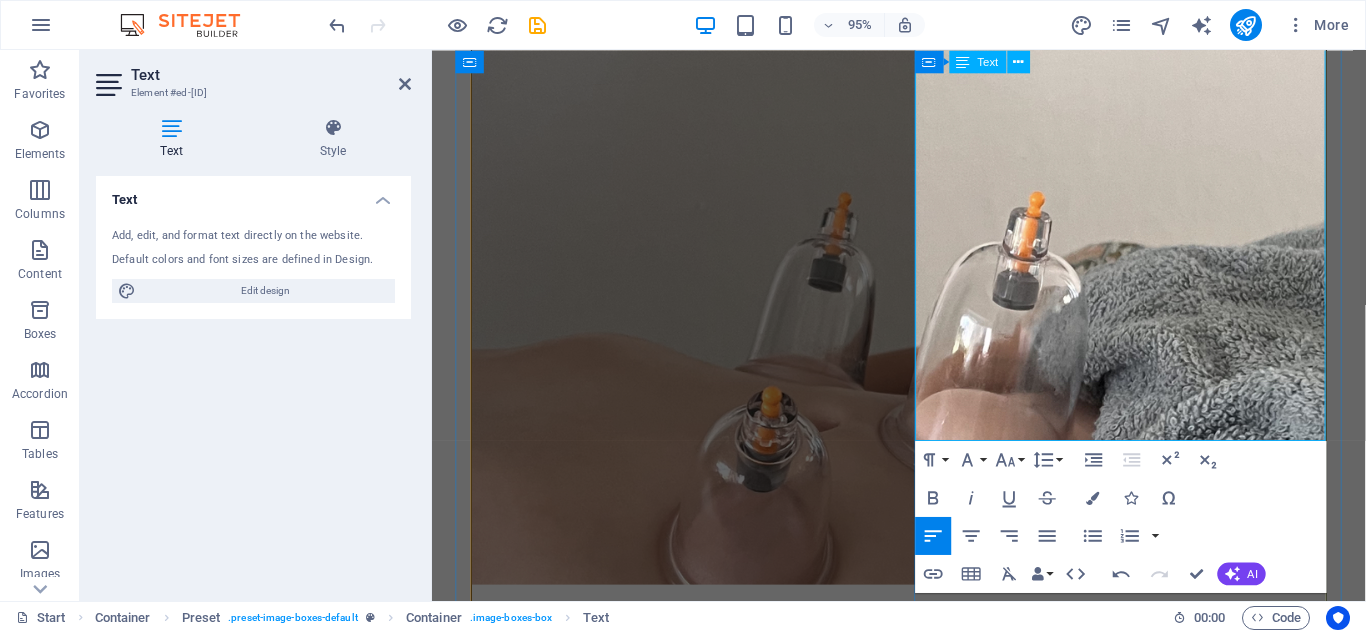 click on "Det er også muligt, at afdøde slægtninge viser sig under healingen og give budskaber. Dette kan du altid takke nej til inden behandlingen, så jeg på forhånd ved om du ønsker kontakt eller ej." at bounding box center [924, 2494] 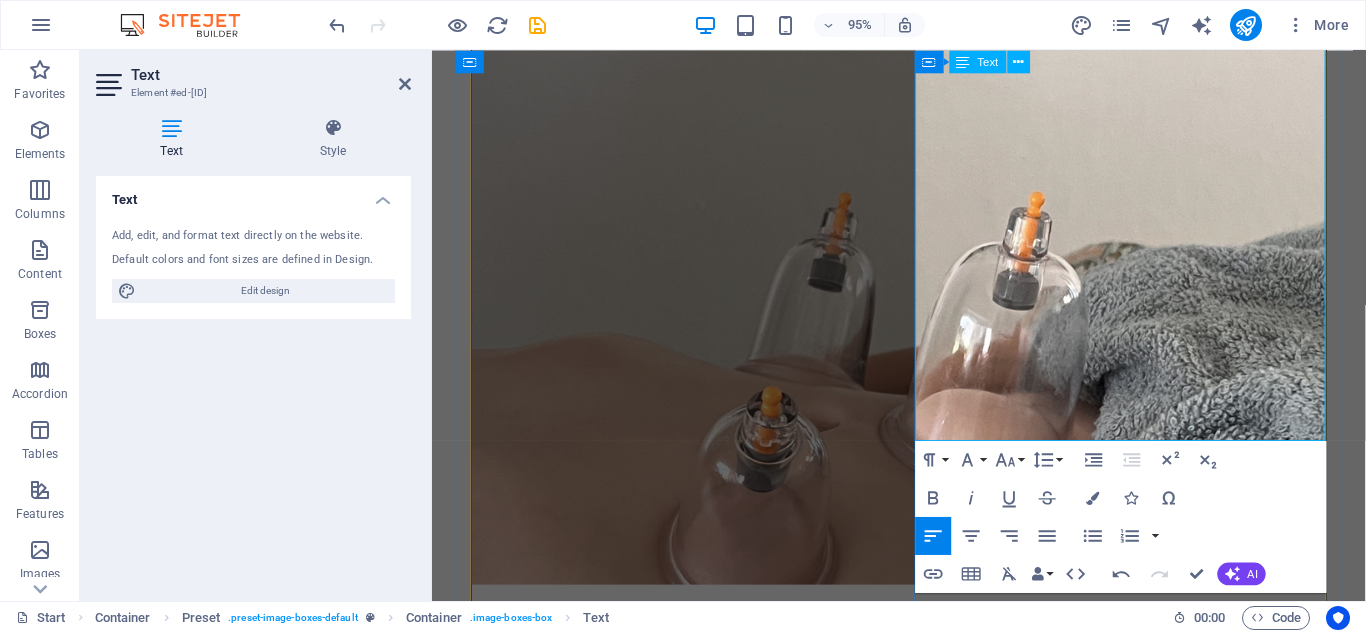 drag, startPoint x: 1279, startPoint y: 333, endPoint x: 1110, endPoint y: 292, distance: 173.90227 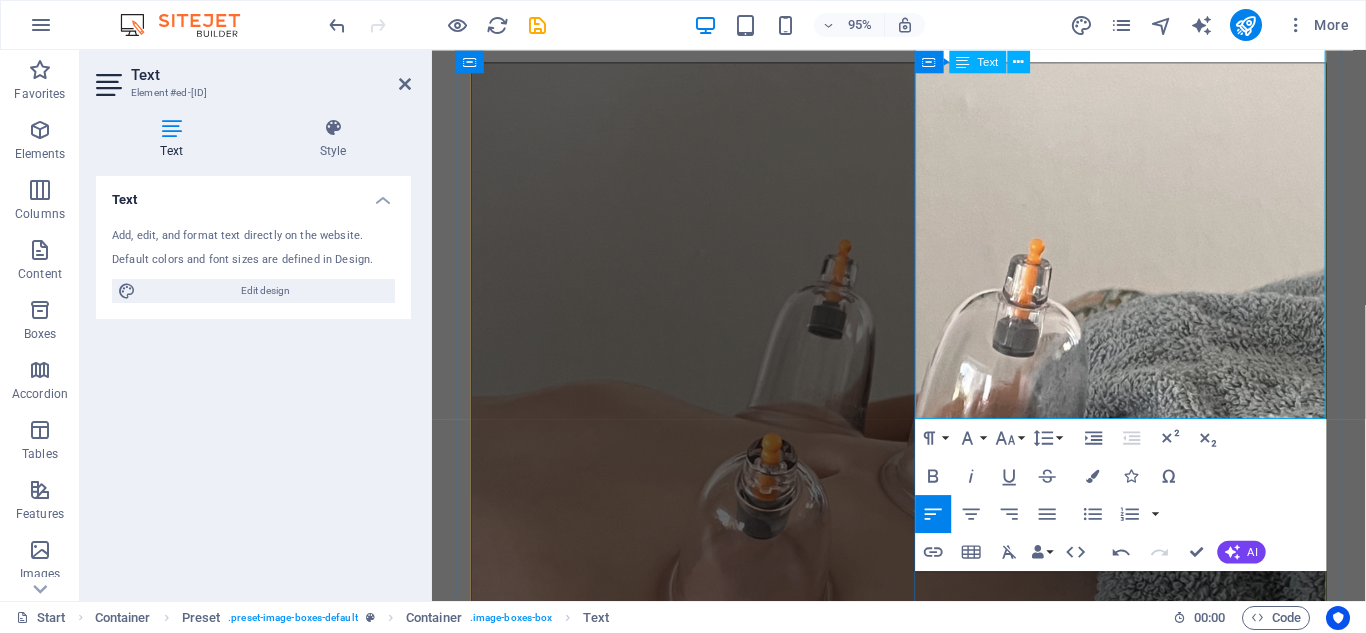 scroll, scrollTop: 2817, scrollLeft: 0, axis: vertical 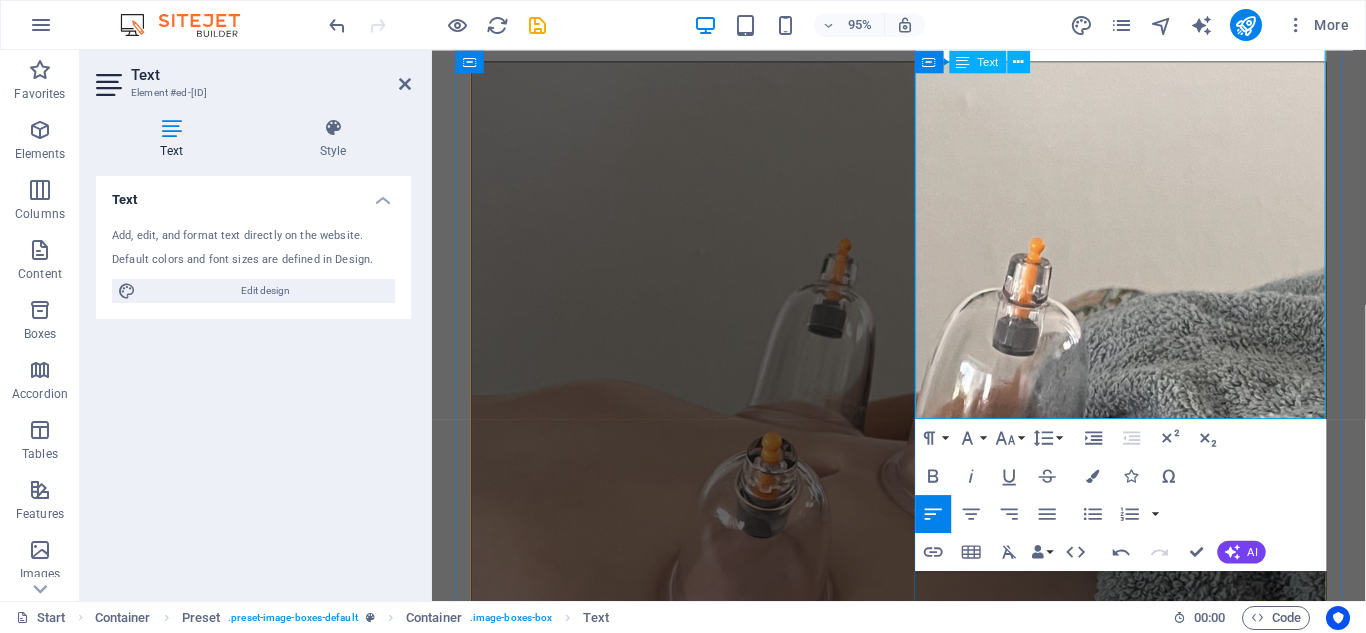 click on "Jeg er uddannet personlig- og spirituel healer og derfor vil der ofte under healingen komme clairvoyante budskaber fra den åndelige verden til dig." at bounding box center [924, 2495] 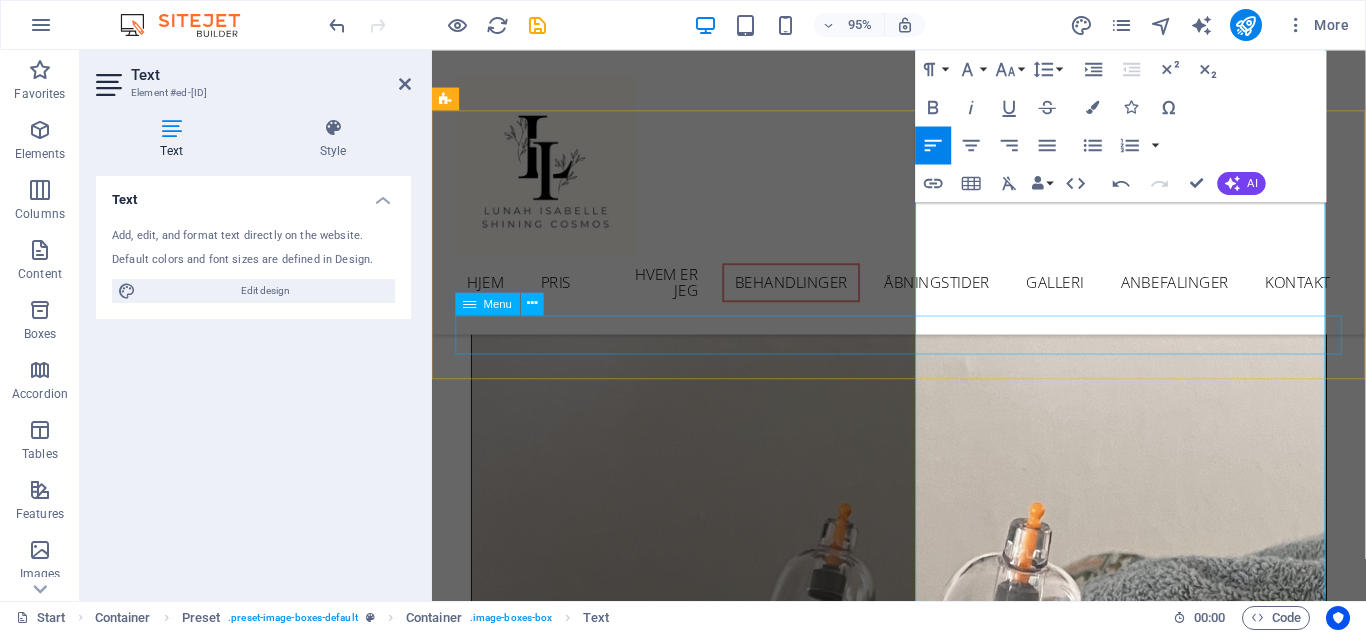 scroll, scrollTop: 2518, scrollLeft: 0, axis: vertical 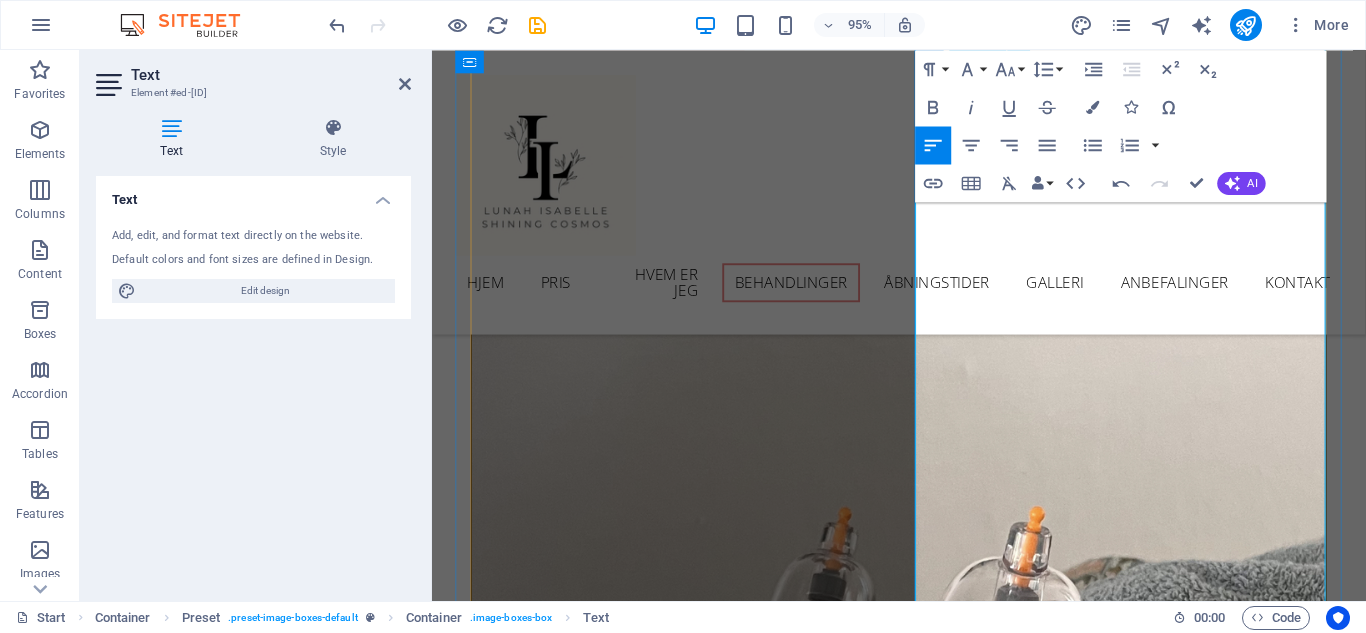click on "Som healer holder jeg rum for dig, imens din intelligente krop, højere selv og universet selv går ind og healer dig. Det eneste du skal gøre er blot at sige ja tak og lægge dig helt afslappet." at bounding box center [924, 2706] 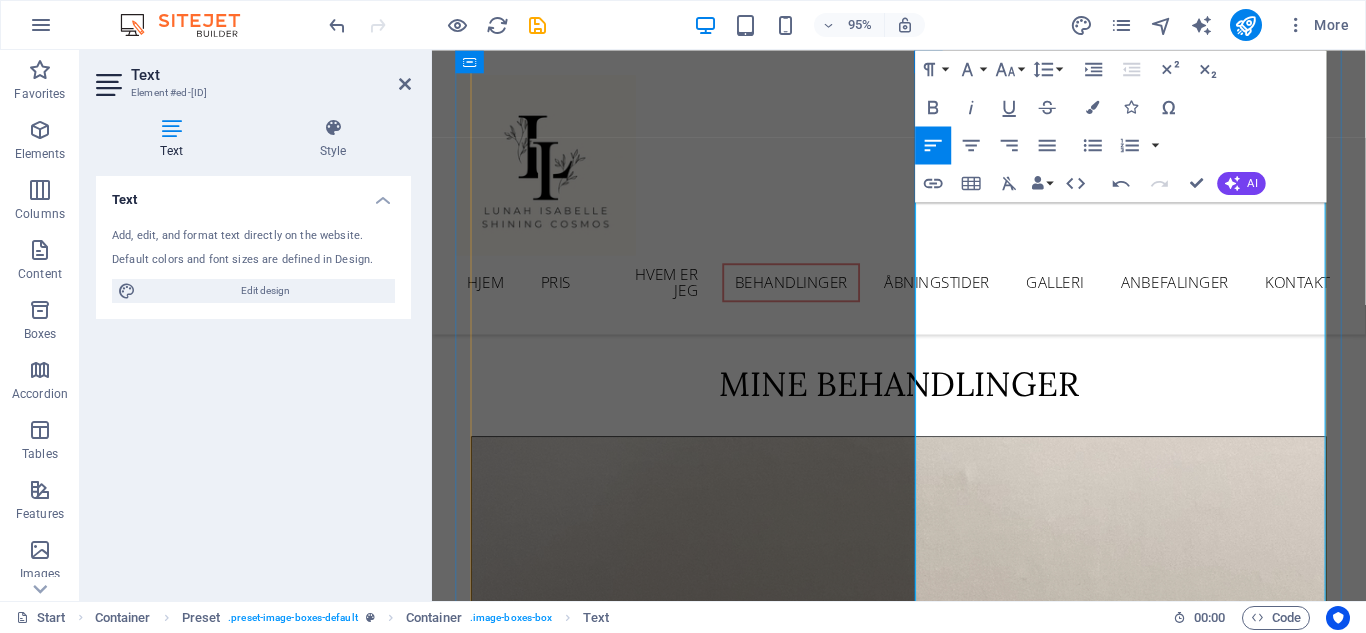 scroll, scrollTop: 2405, scrollLeft: 0, axis: vertical 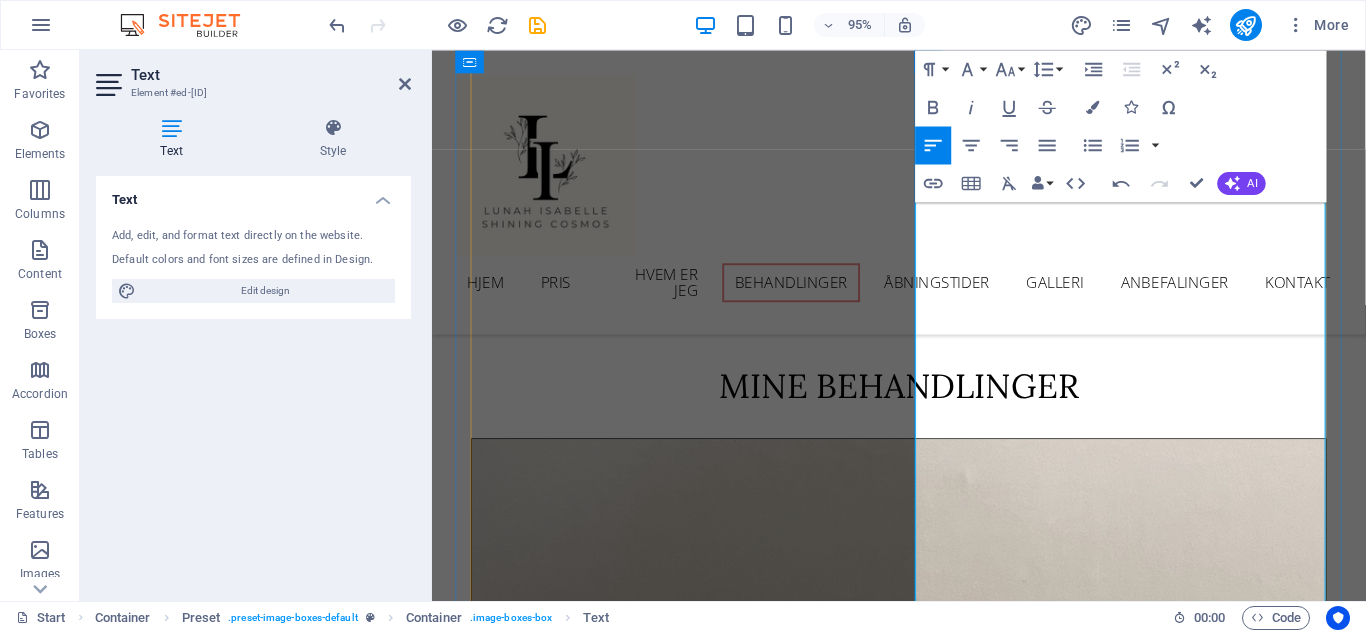 click on "Ud over de problematikker vi går ind og arbejder på, er det en god og kærlig måde at blive groundet på." at bounding box center [924, 2783] 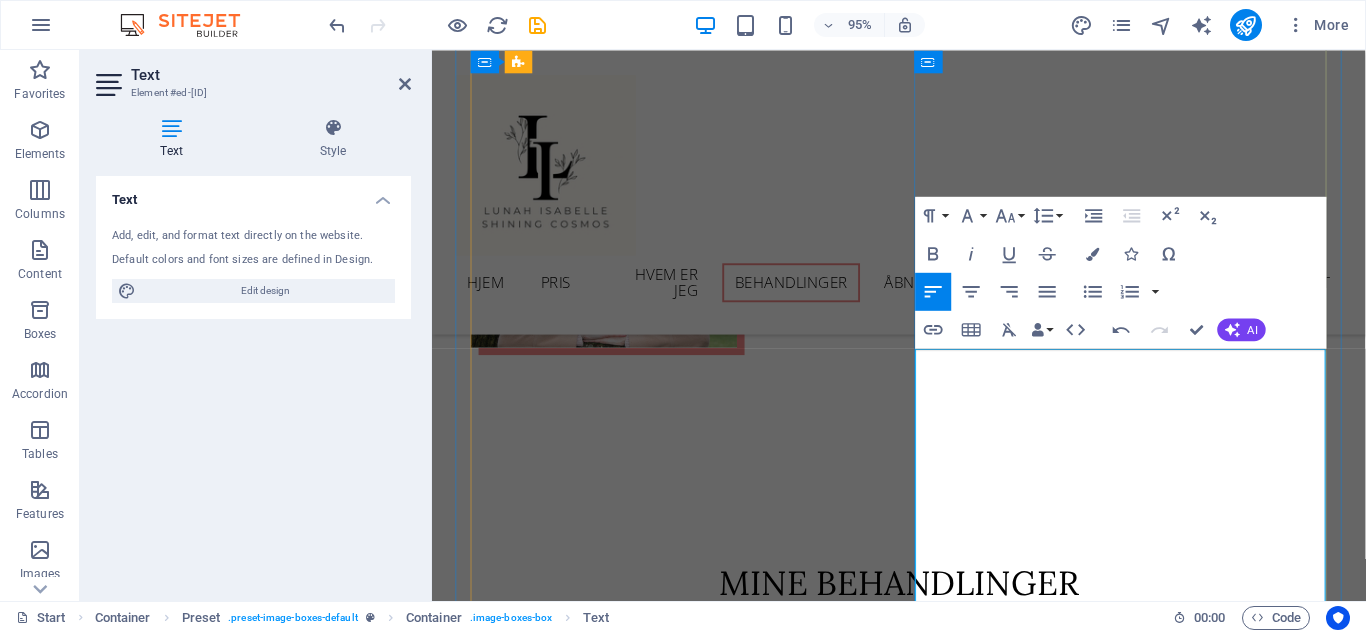 scroll, scrollTop: 2195, scrollLeft: 0, axis: vertical 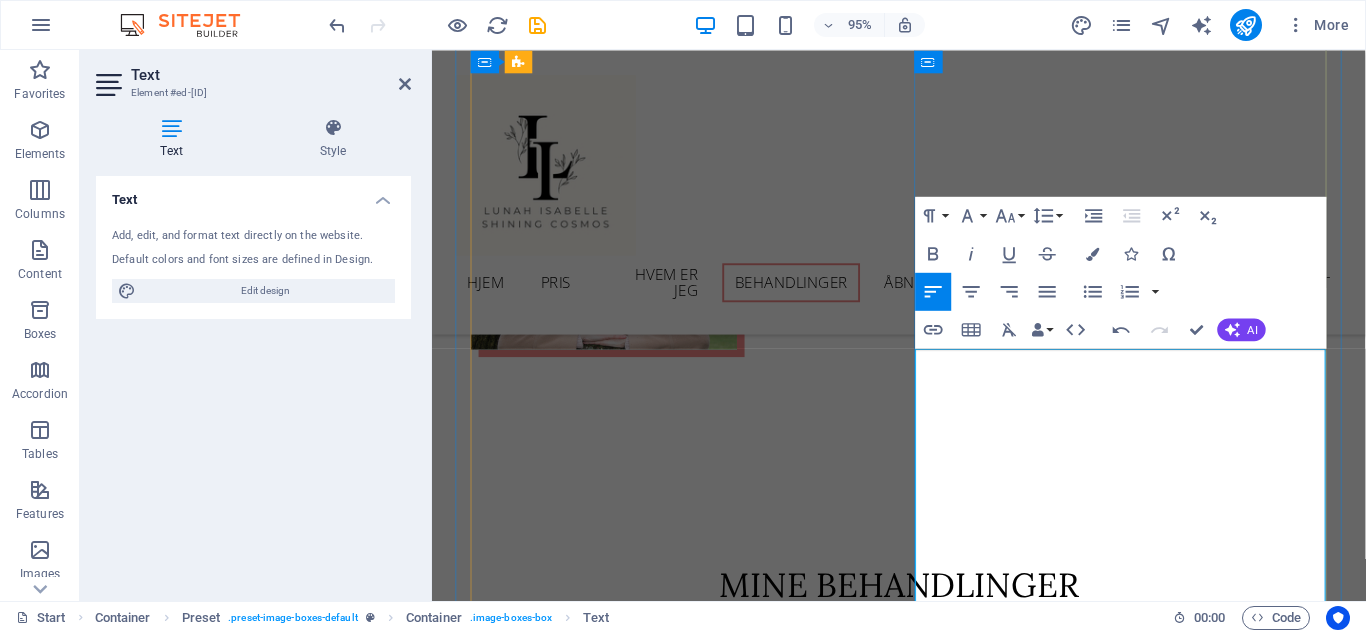 click on "Vi starter med en kort samtalte, hvorefter du lægger dig på briksen med tøj, tæppe og evt. en øjenpude. Her skal du bare give dig selv lov til at slappe helt af." at bounding box center [924, 2909] 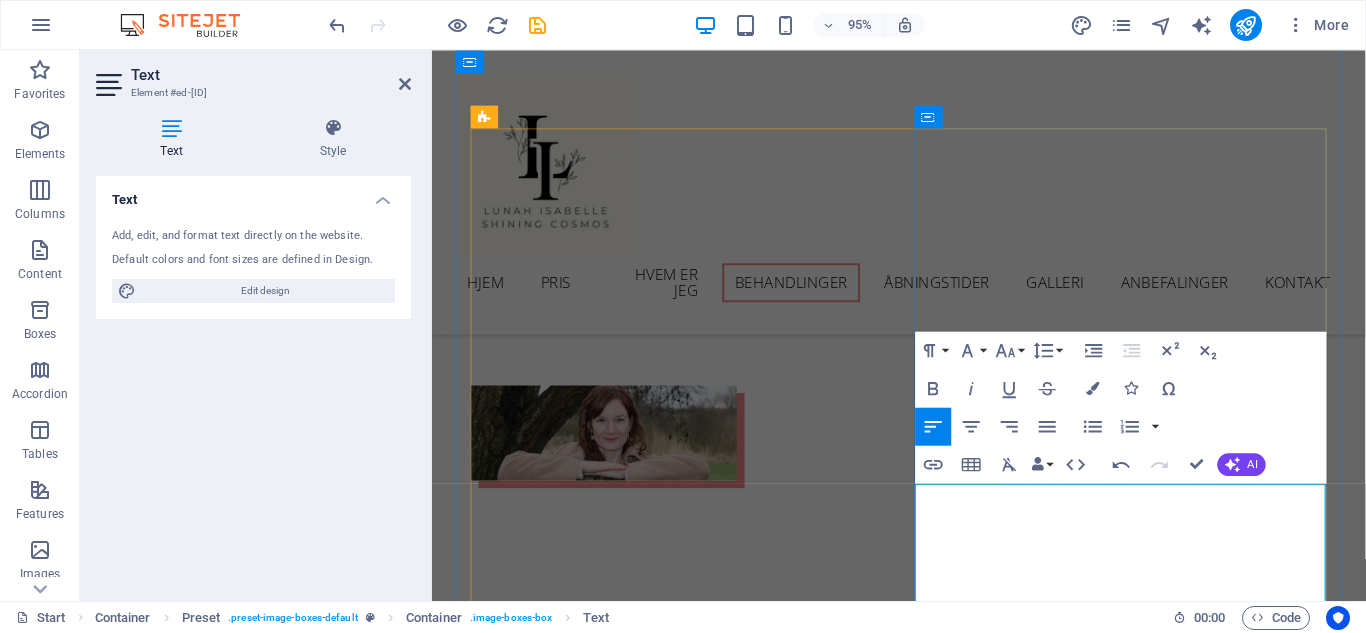 scroll, scrollTop: 2048, scrollLeft: 0, axis: vertical 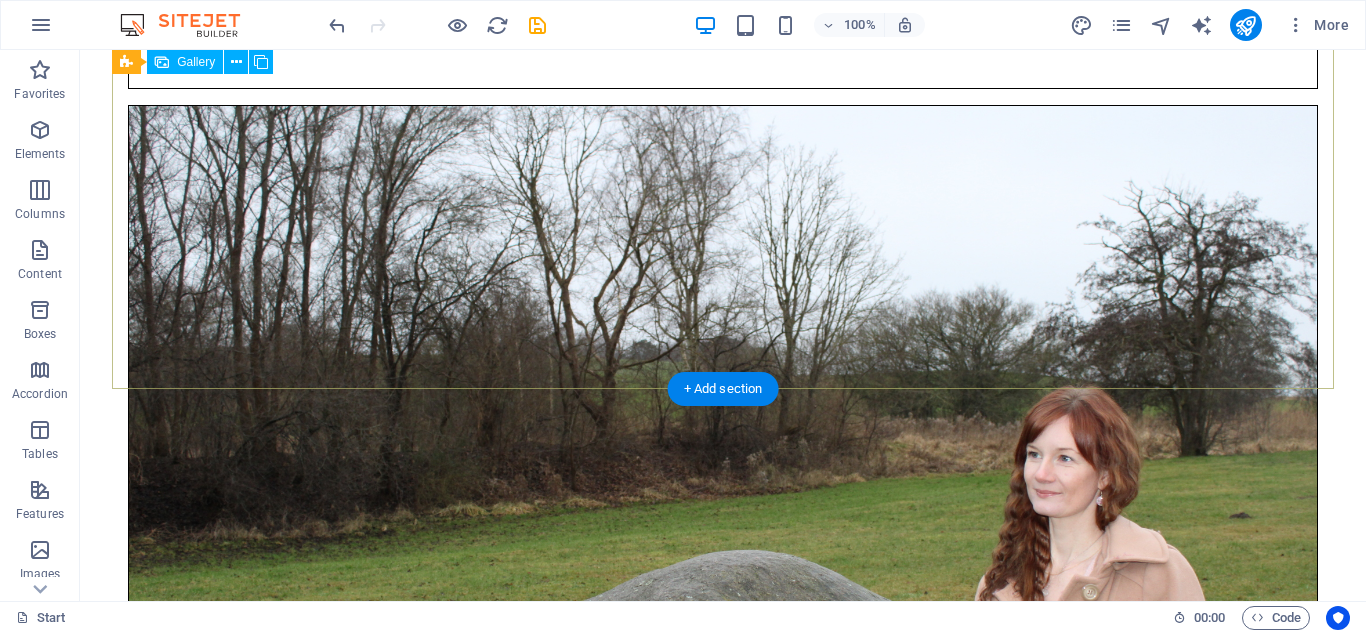 click at bounding box center [264, 3355] 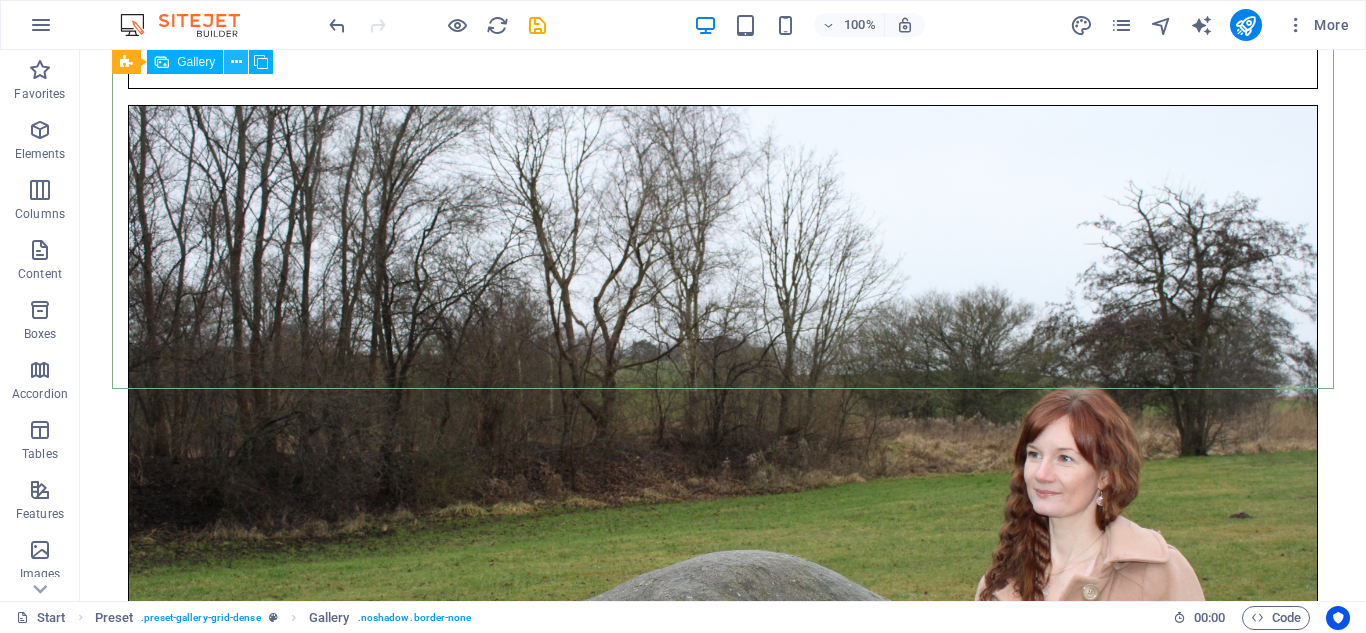 click at bounding box center [236, 62] 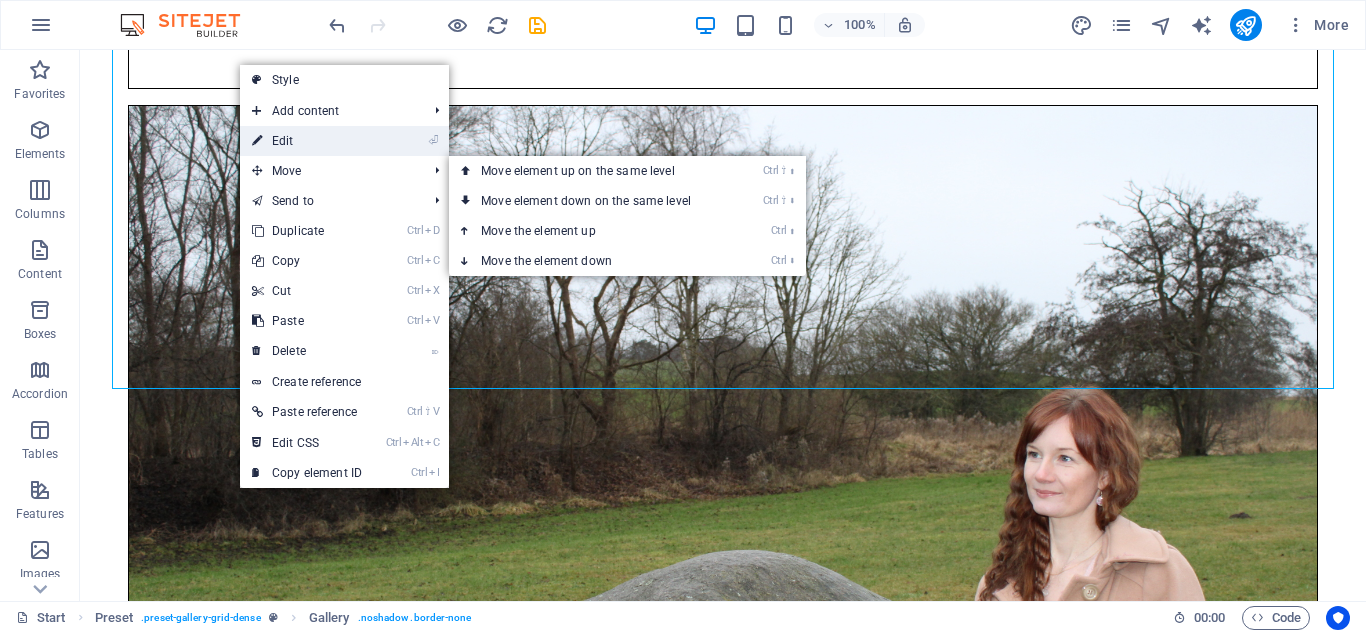 click on "⏎  Edit" at bounding box center [307, 141] 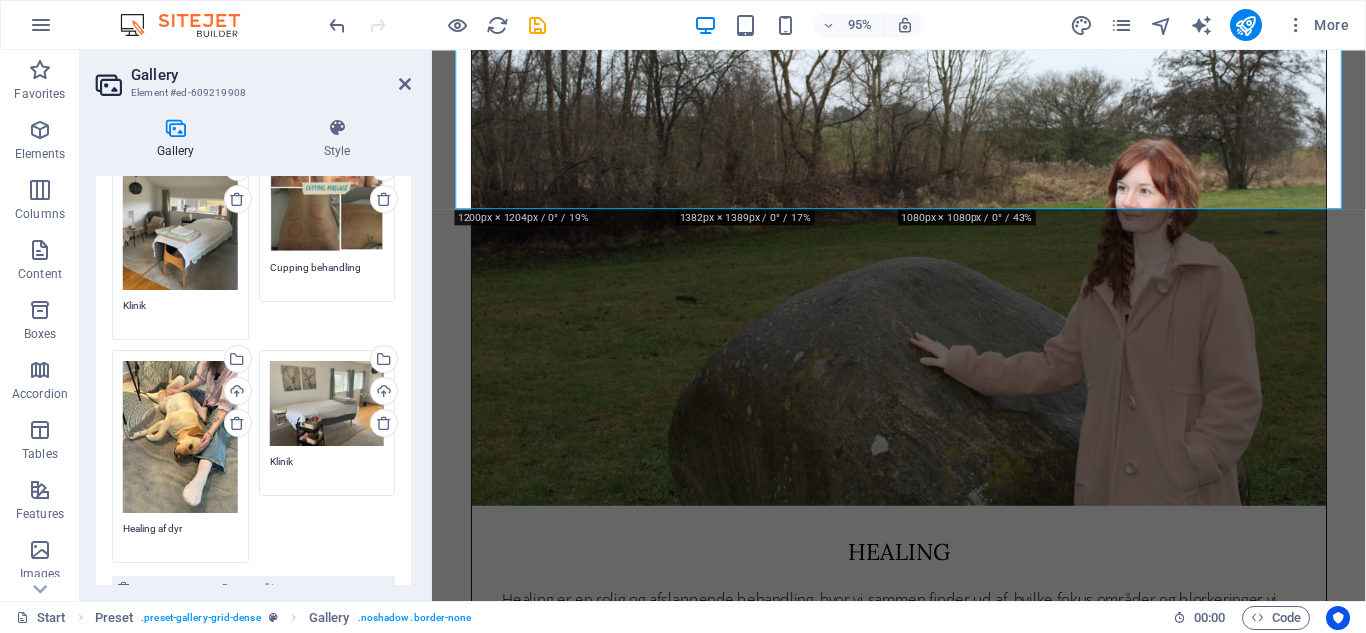 scroll, scrollTop: 379, scrollLeft: 0, axis: vertical 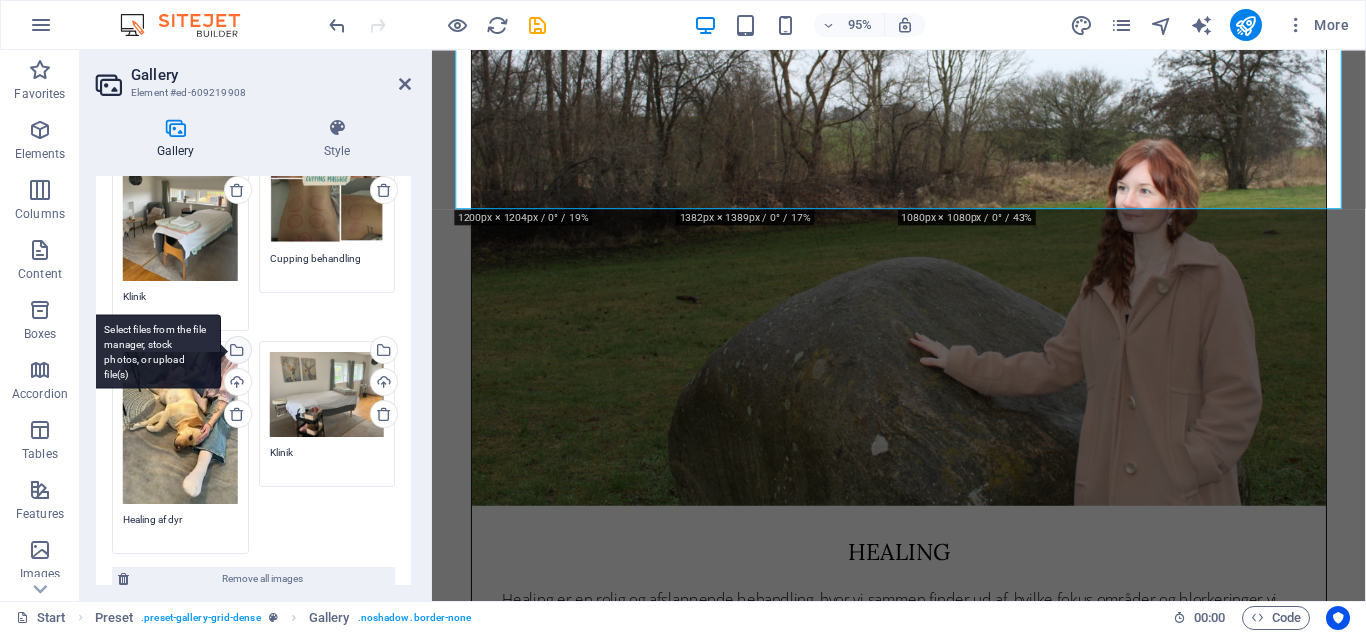 click on "Select files from the file manager, stock photos, or upload file(s)" at bounding box center (236, 352) 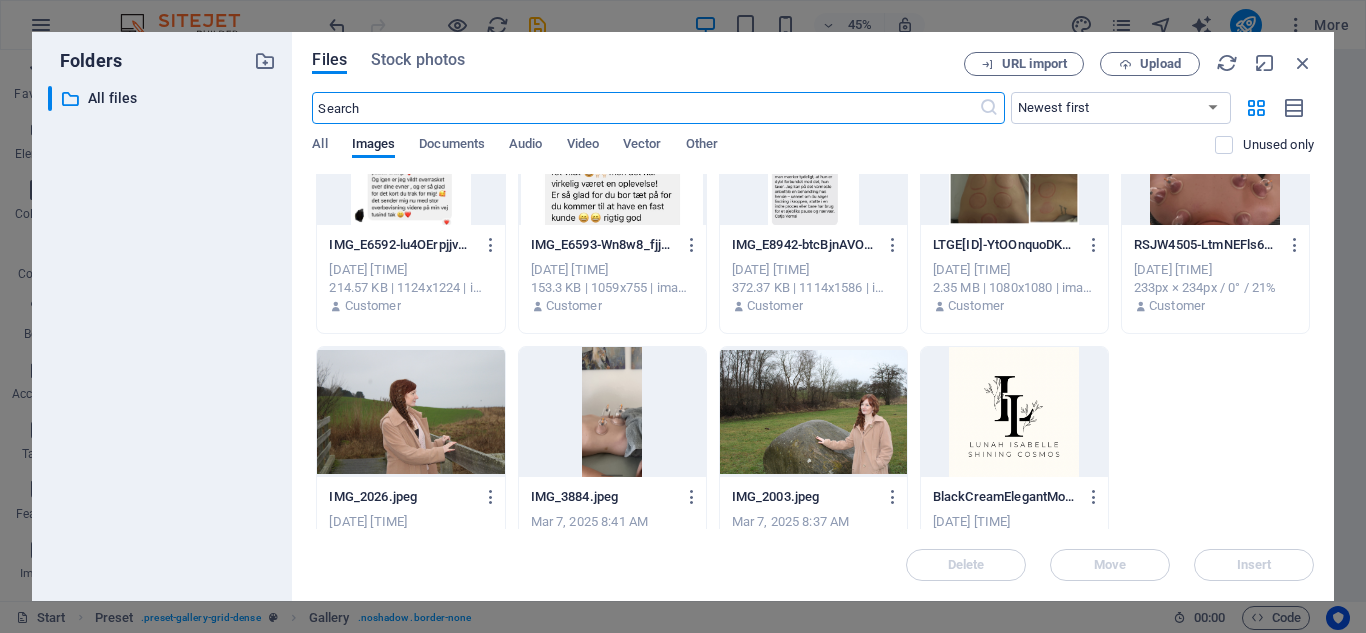 scroll, scrollTop: 2153, scrollLeft: 0, axis: vertical 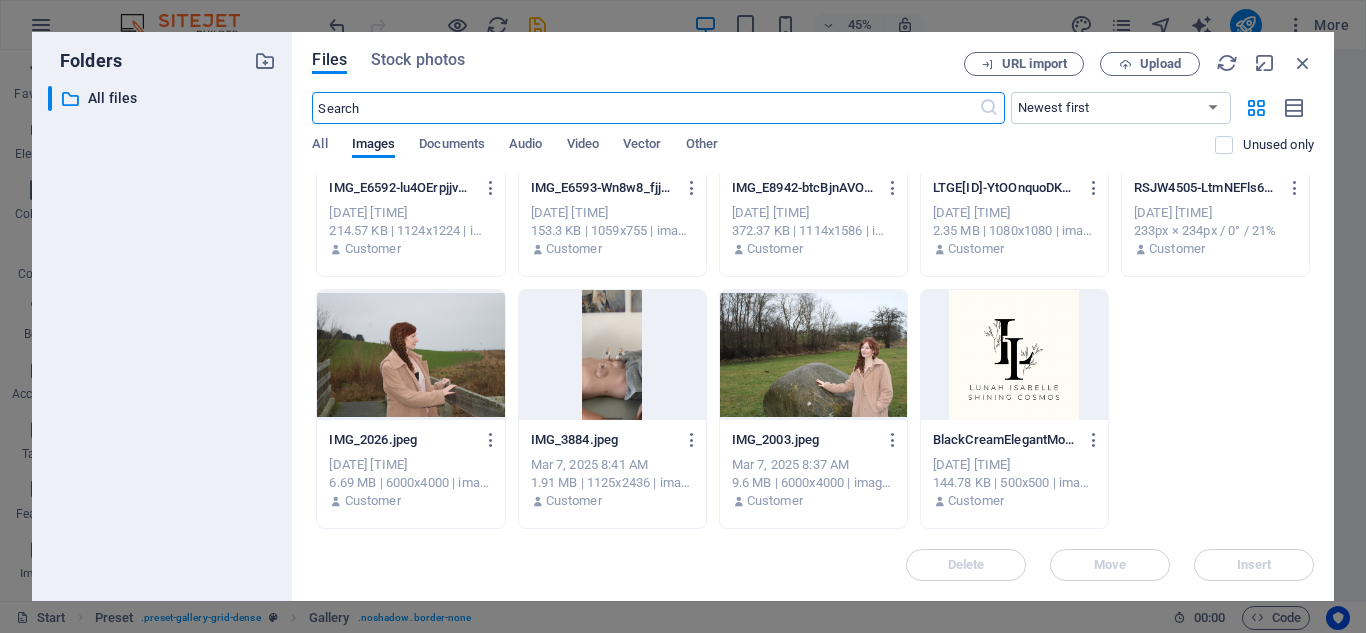 click at bounding box center [612, 355] 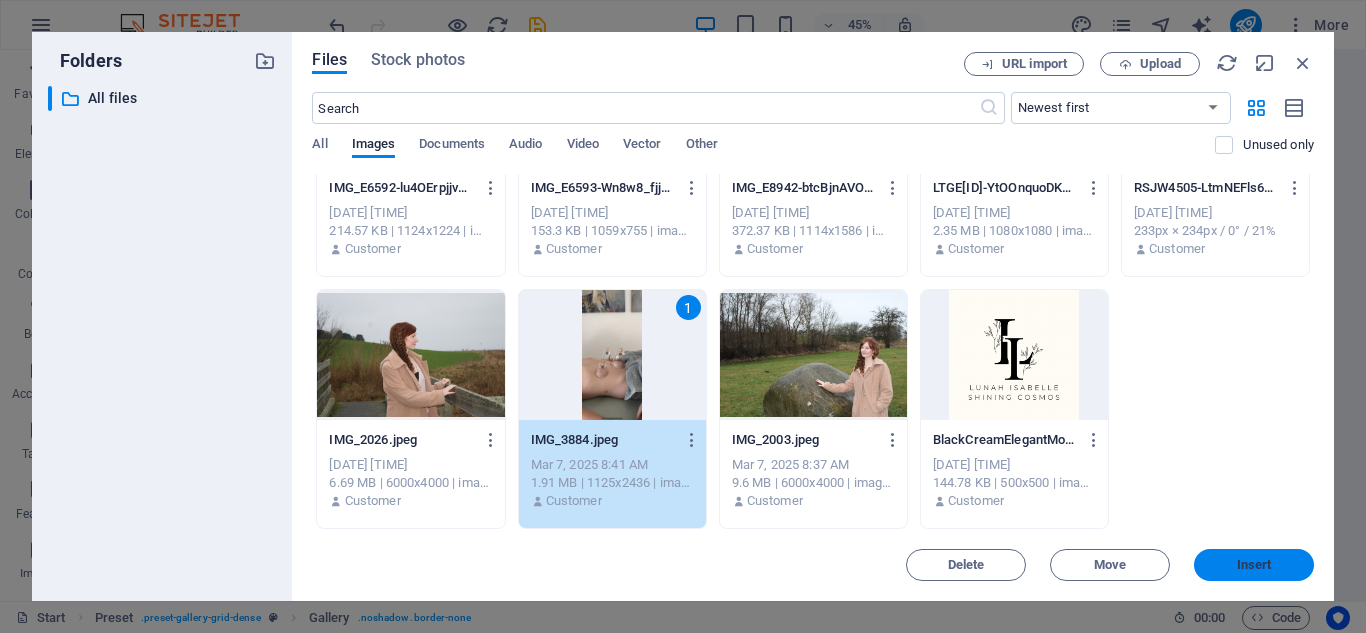 click on "Insert" at bounding box center [1254, 565] 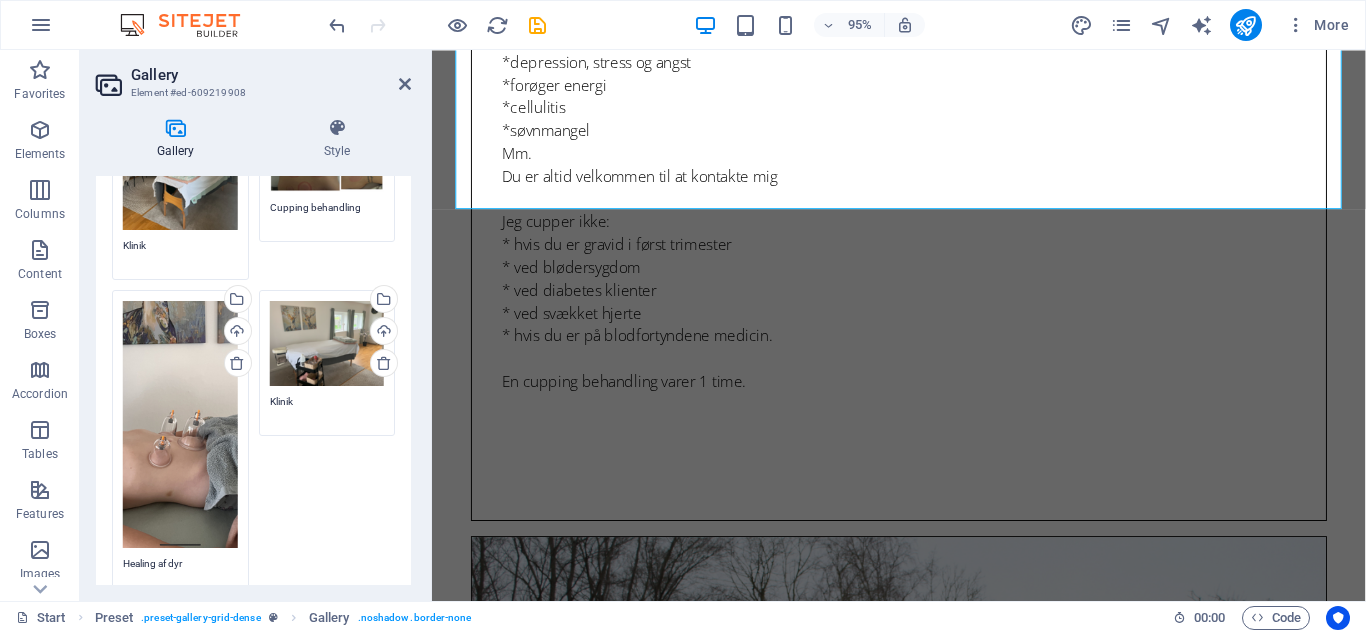 scroll, scrollTop: 474, scrollLeft: 0, axis: vertical 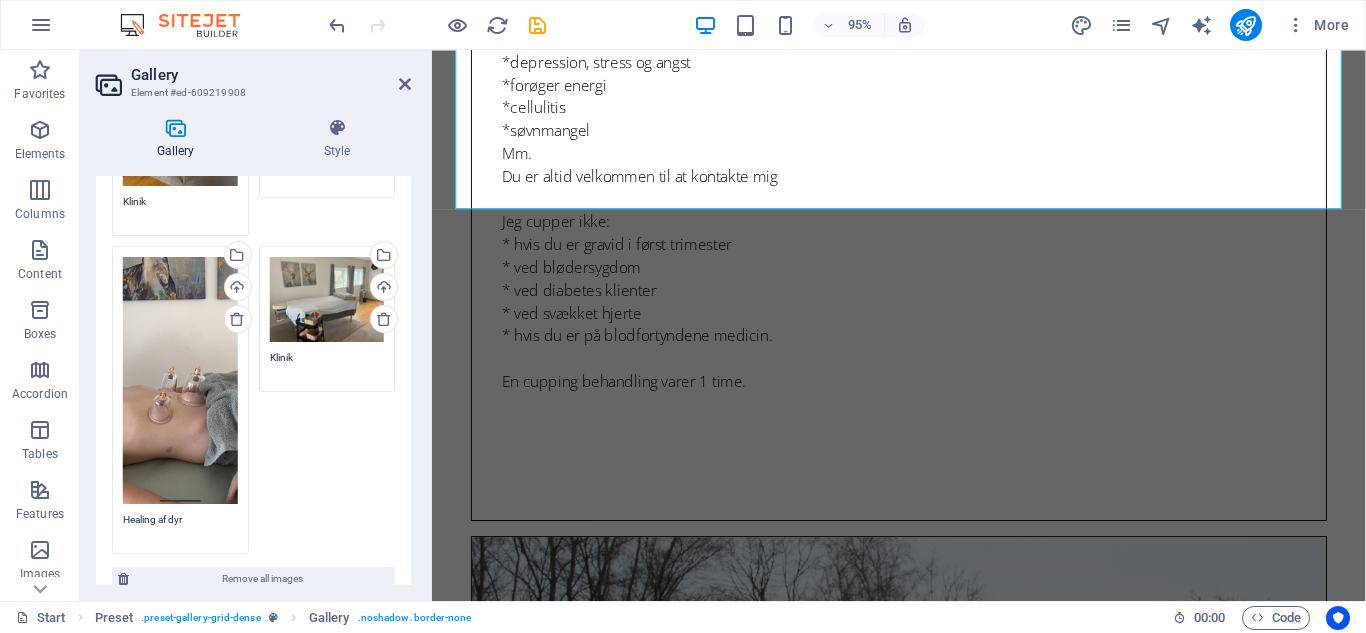 click on "Healing af dyr" at bounding box center (180, 527) 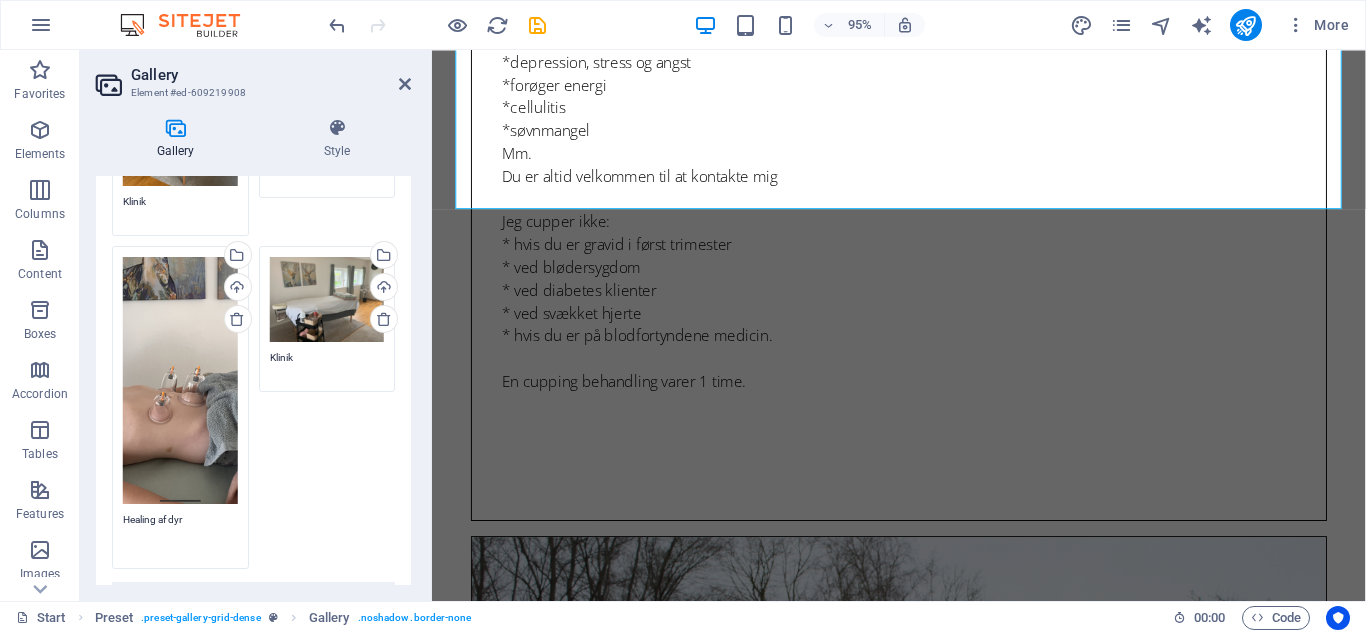 click on "Healing af dyr" at bounding box center (180, 534) 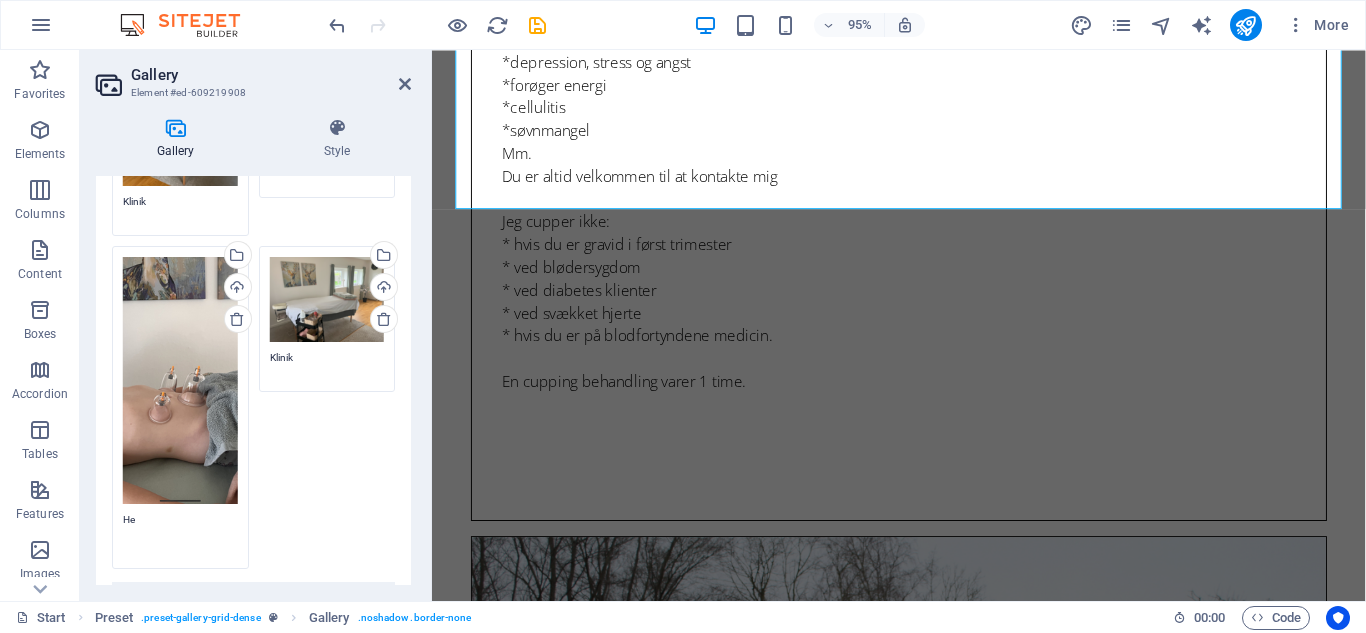 type on "H" 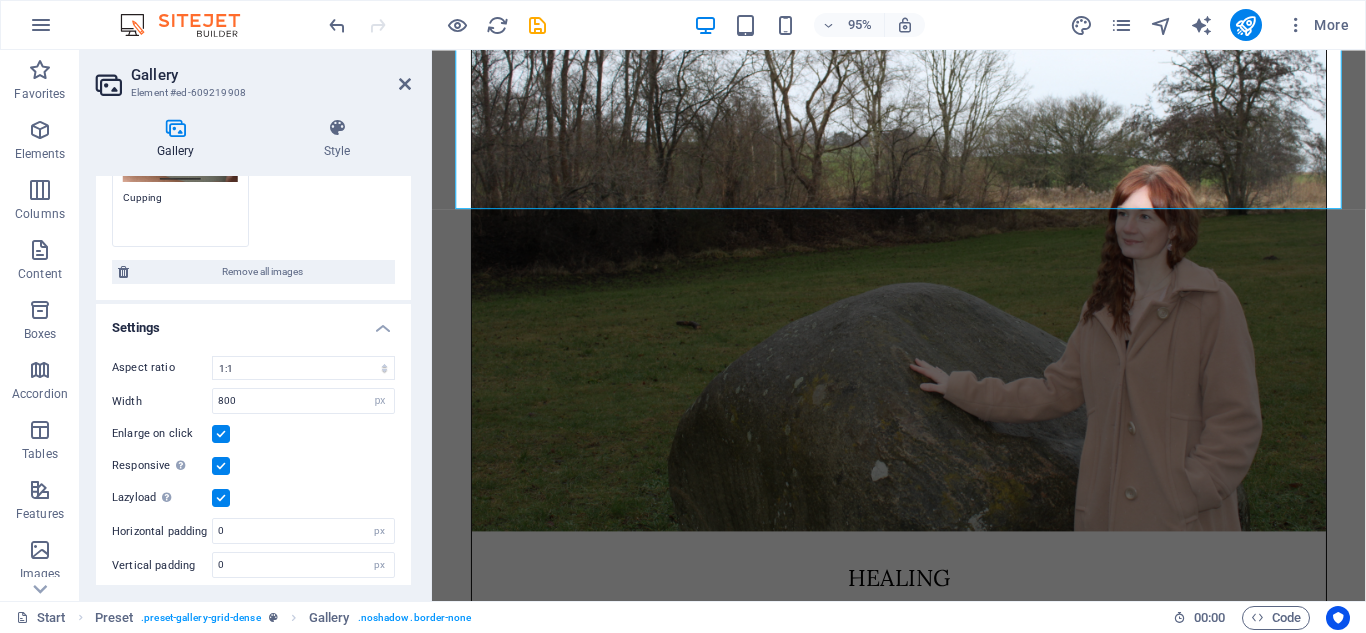 scroll, scrollTop: 795, scrollLeft: 0, axis: vertical 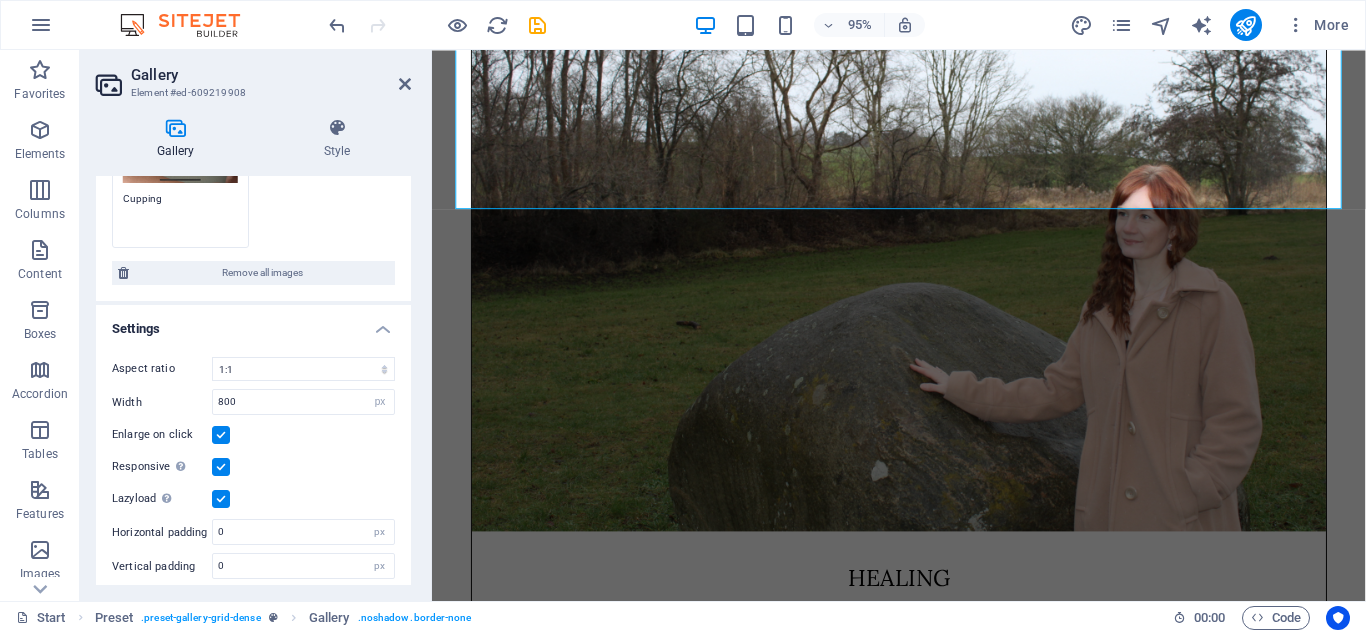 type on "Cupping" 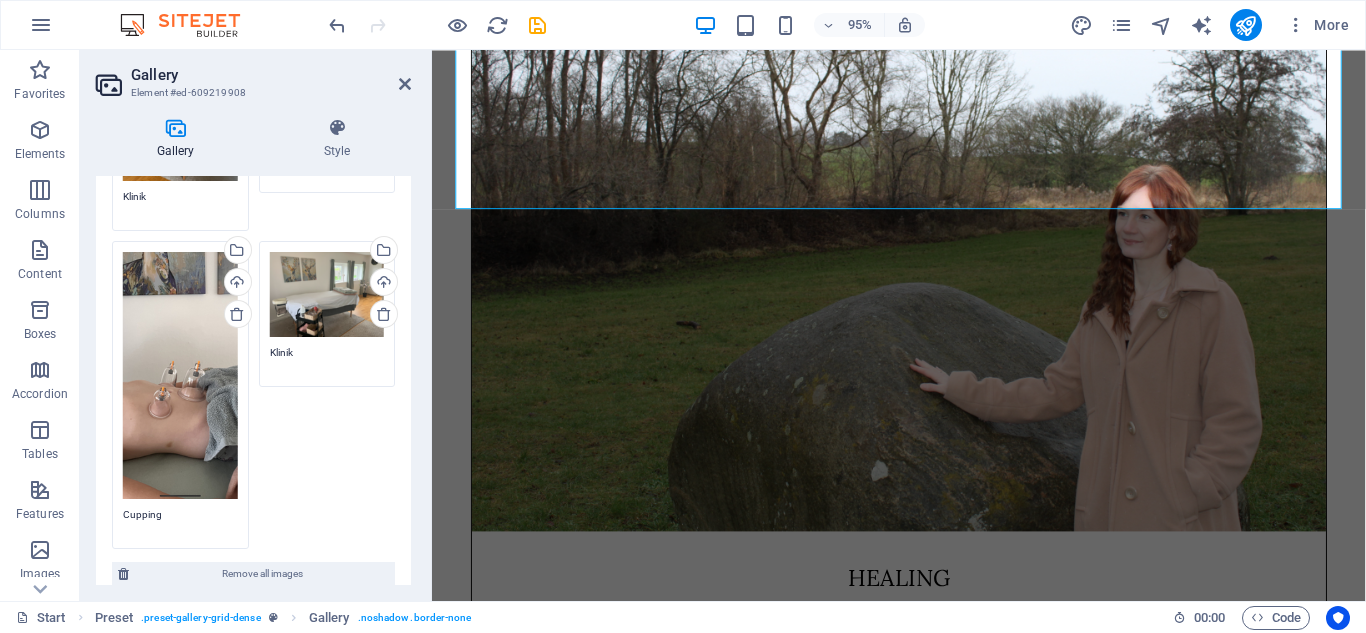 scroll, scrollTop: 477, scrollLeft: 0, axis: vertical 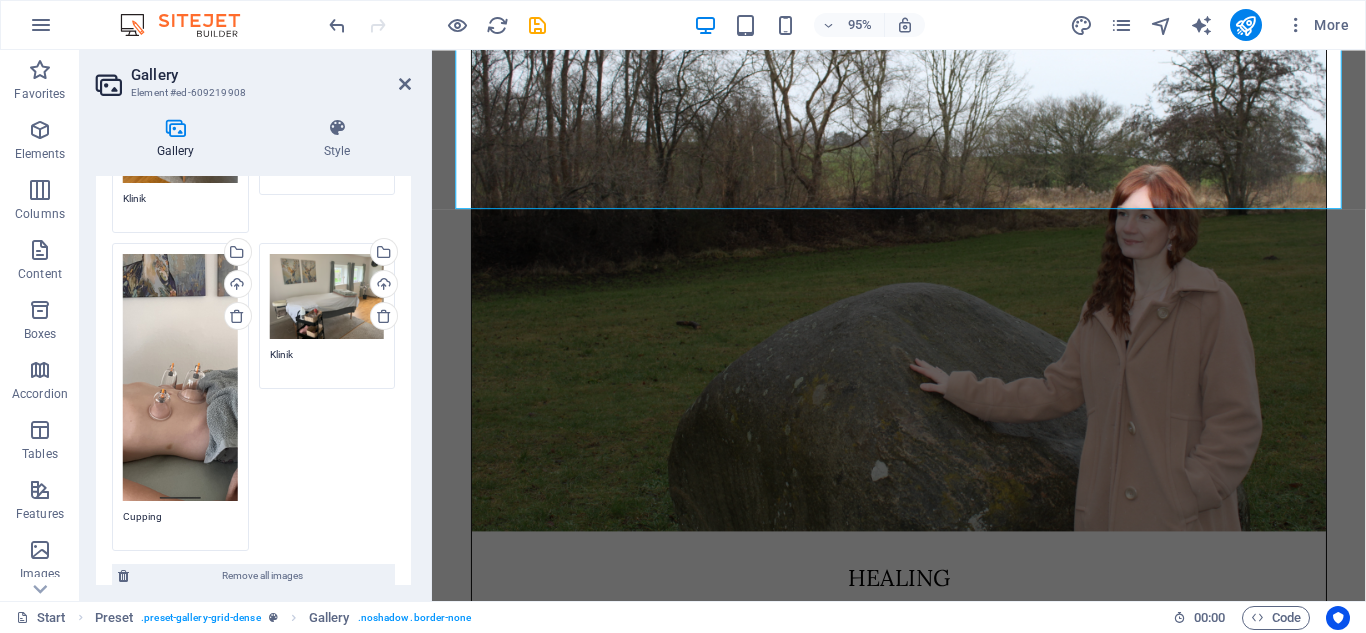 click on "Drag files here, click to choose files or select files from Files or our free stock photos & videos" at bounding box center (180, 378) 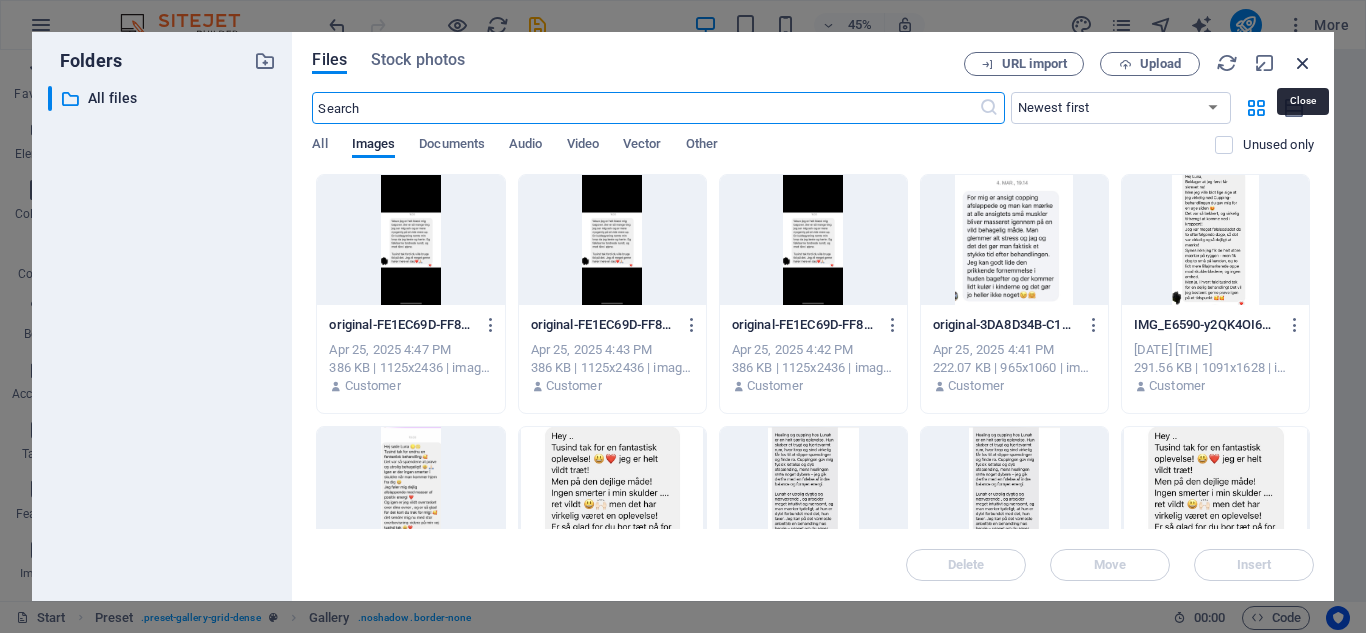 click at bounding box center (1303, 63) 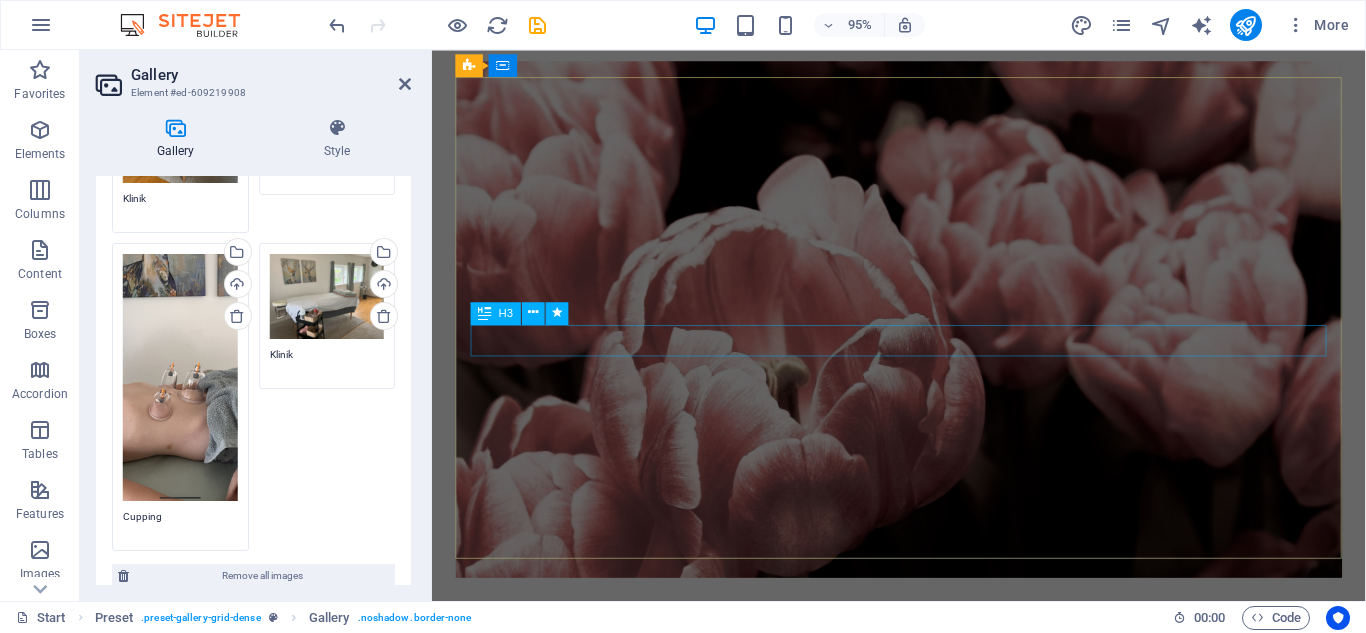 scroll, scrollTop: 255, scrollLeft: 0, axis: vertical 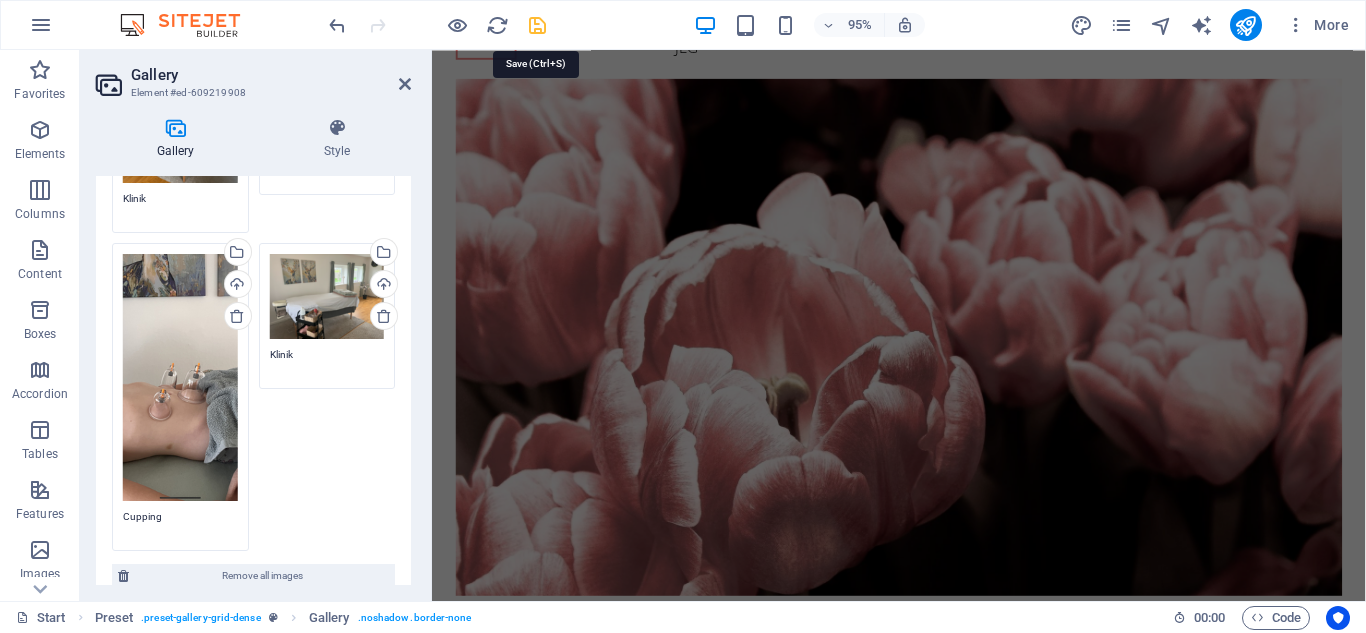 click at bounding box center (537, 25) 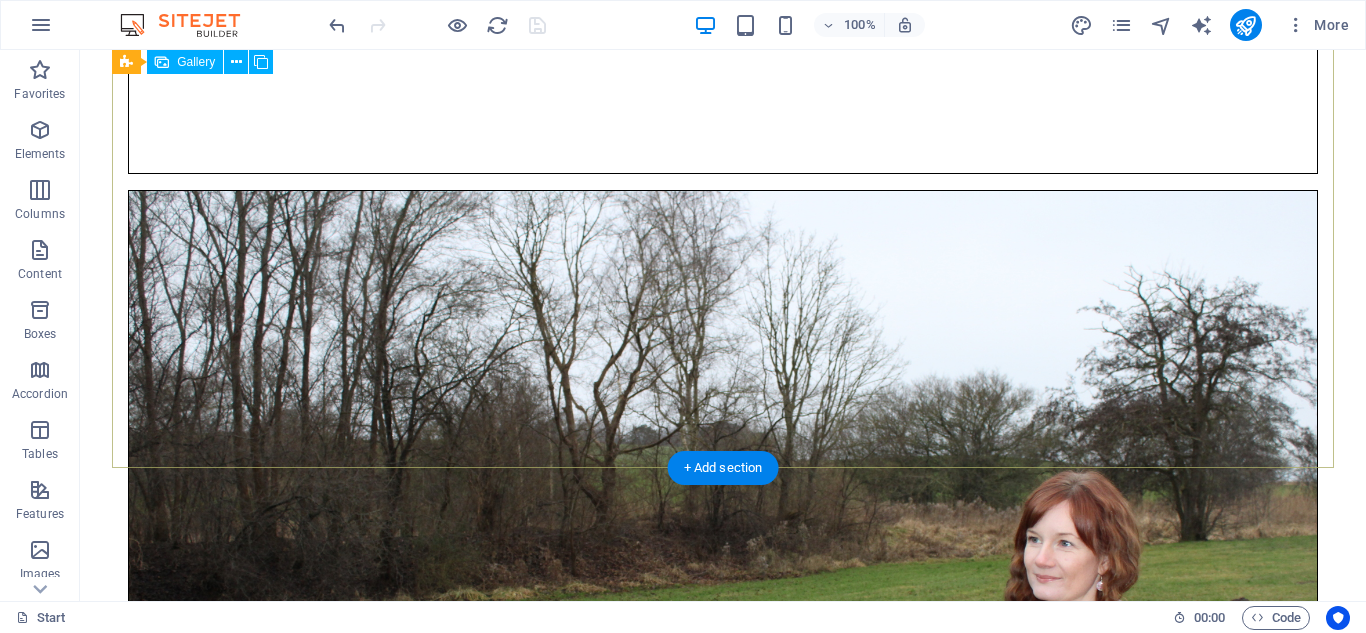 scroll, scrollTop: 4327, scrollLeft: 0, axis: vertical 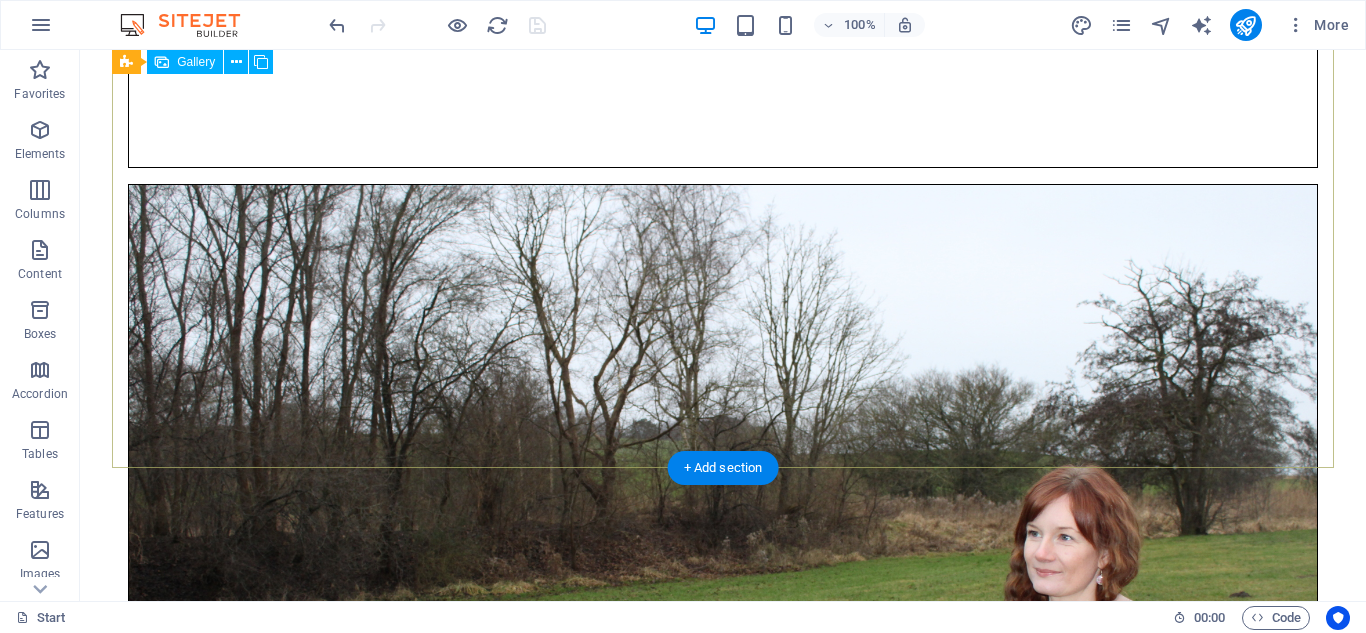 click at bounding box center (264, 3434) 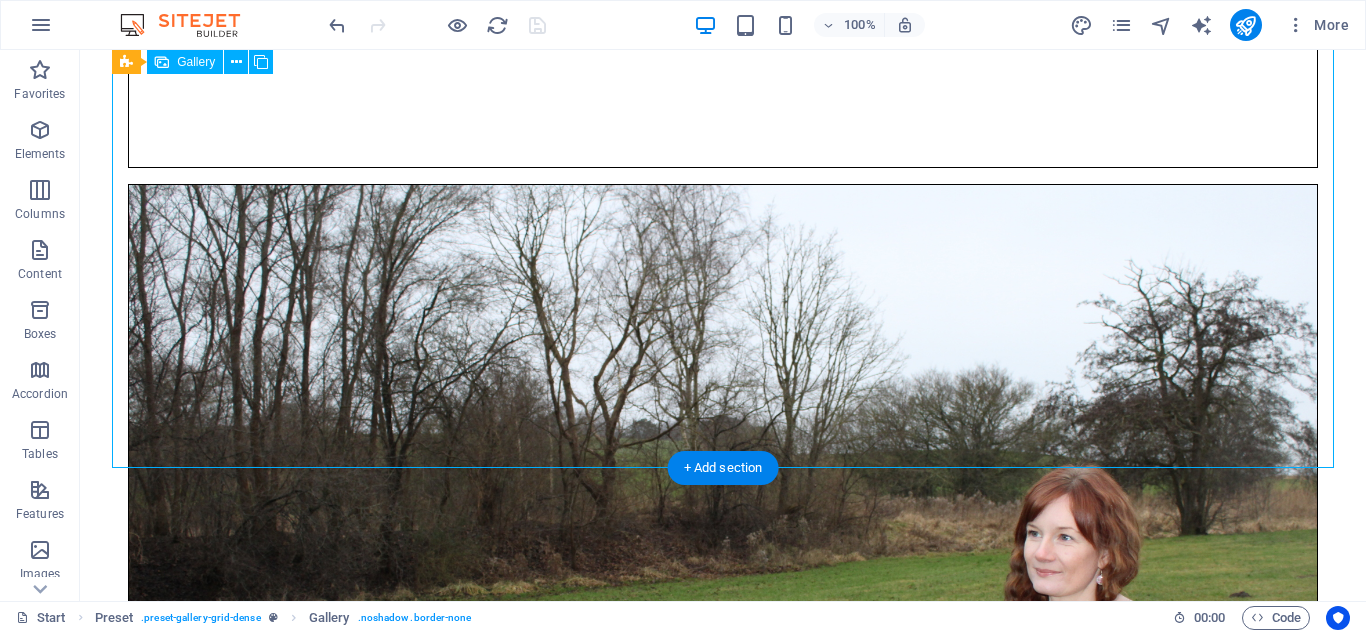 click at bounding box center [264, 3434] 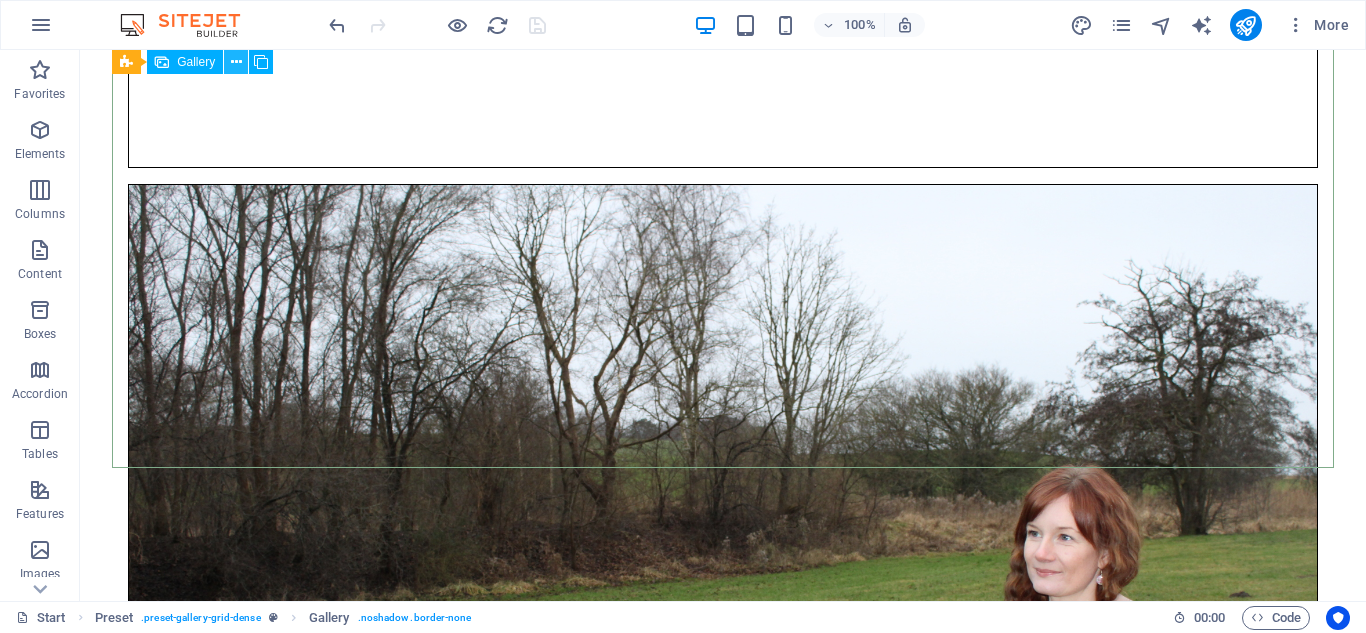 click at bounding box center [236, 62] 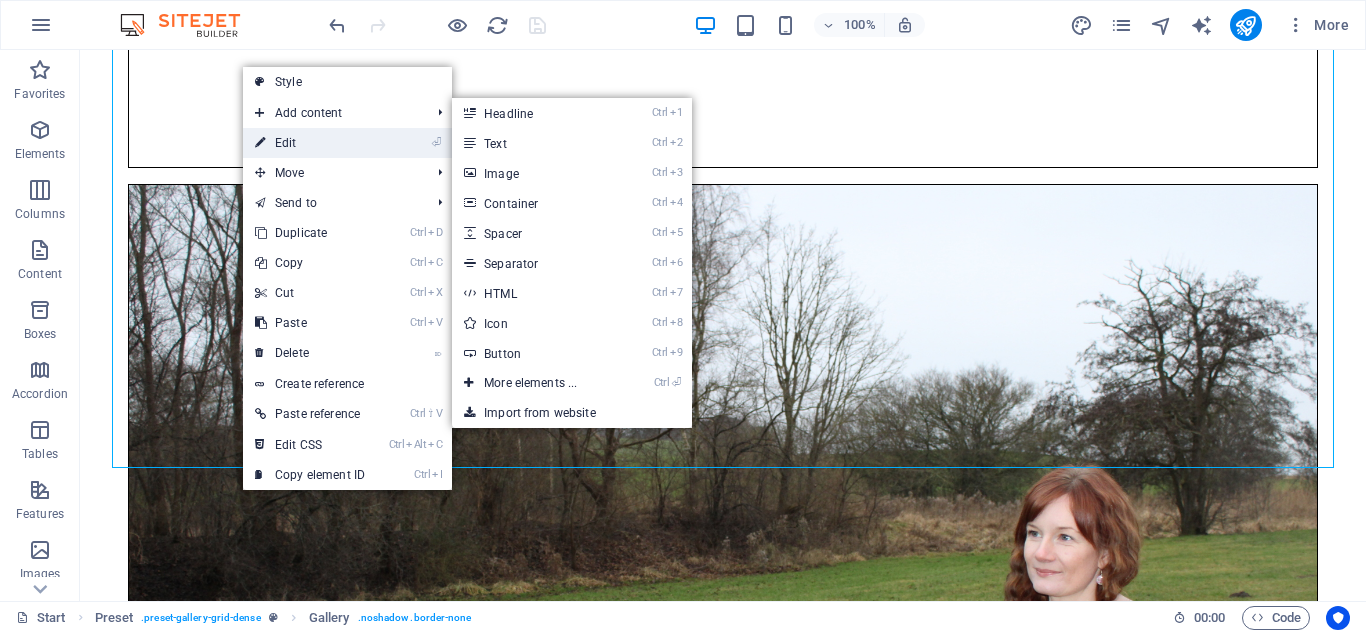 click on "⏎  Edit" at bounding box center [310, 143] 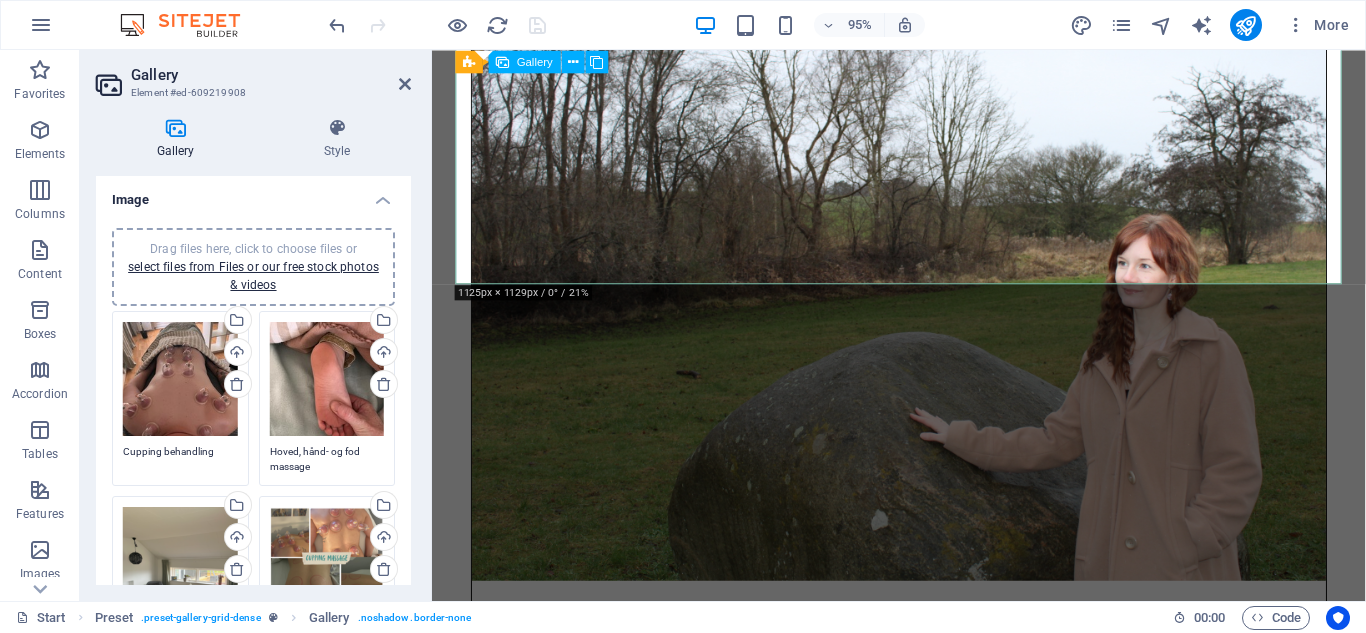 click at bounding box center [573, 2959] 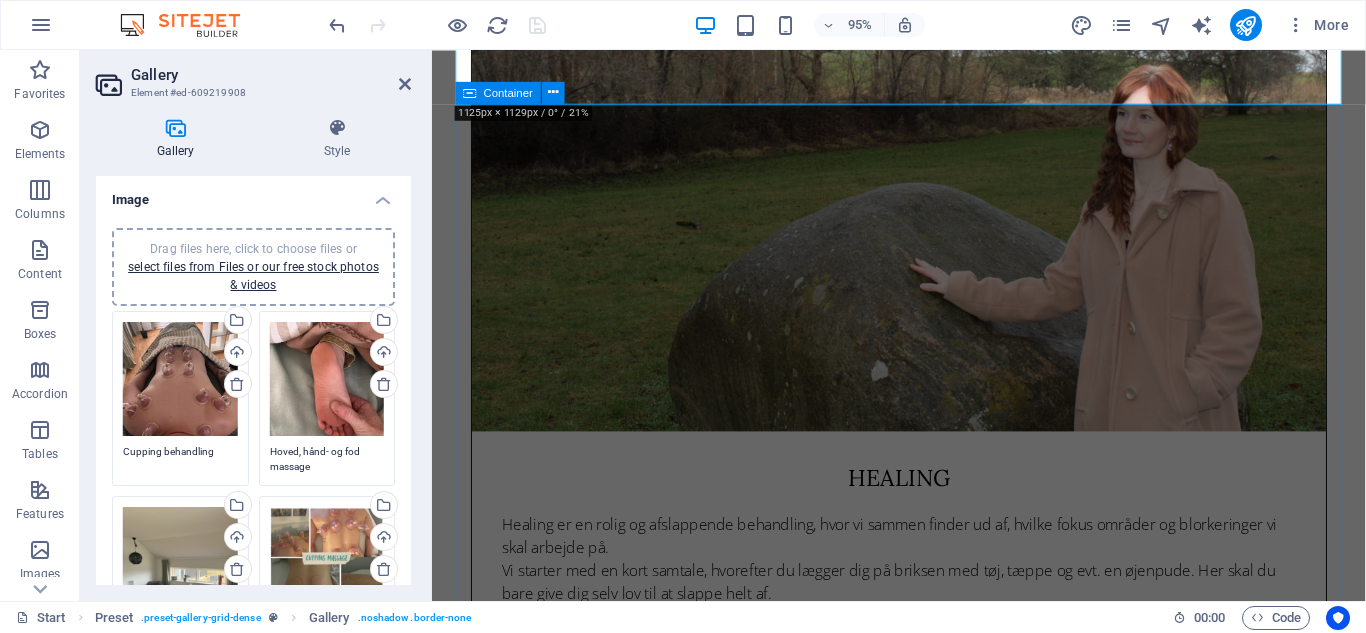 scroll, scrollTop: 4516, scrollLeft: 0, axis: vertical 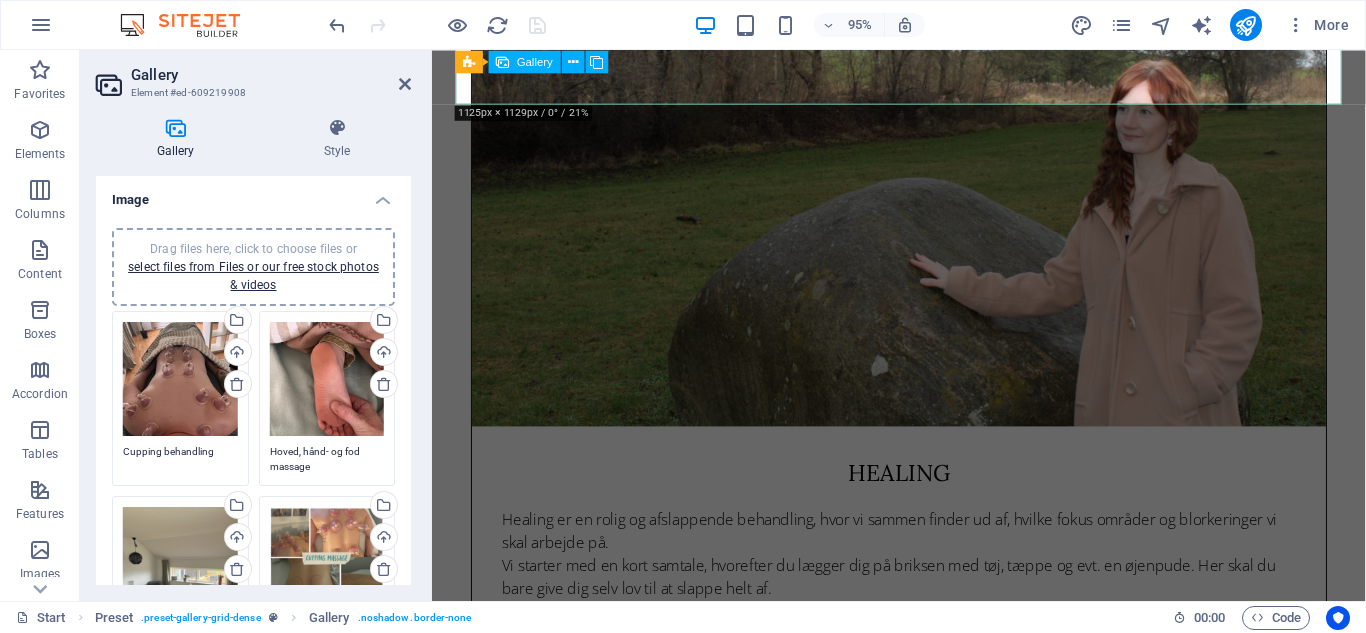 click at bounding box center [573, 2811] 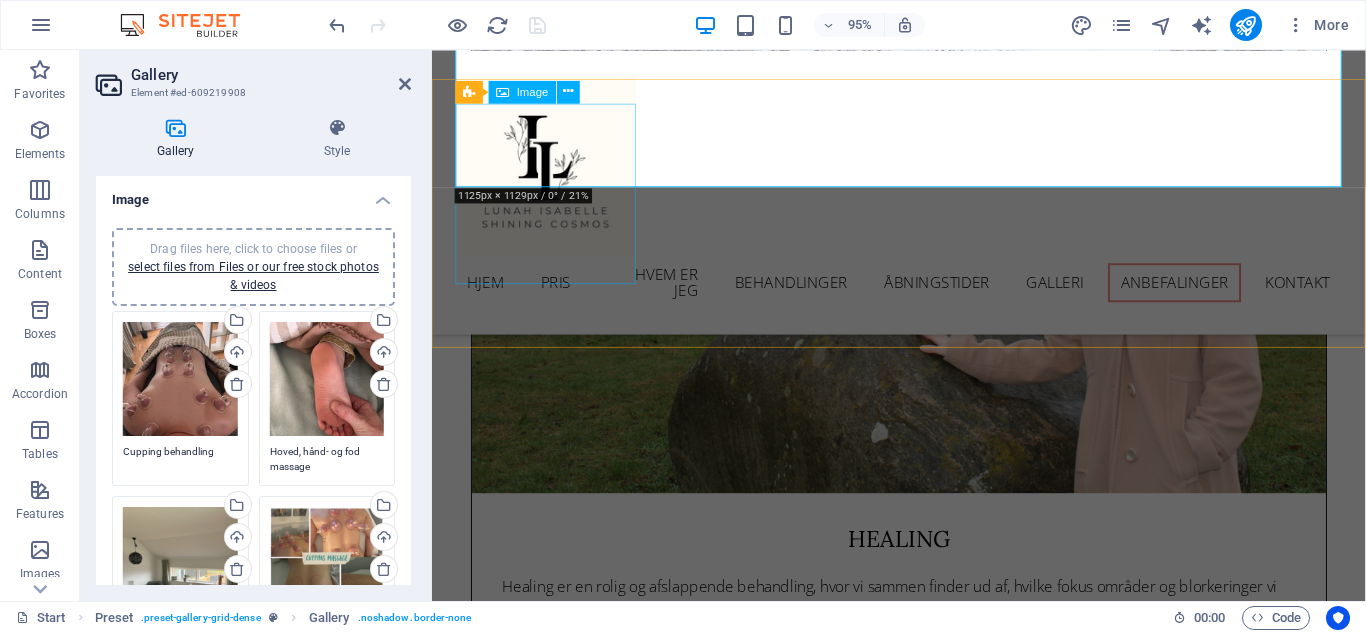scroll, scrollTop: 4429, scrollLeft: 0, axis: vertical 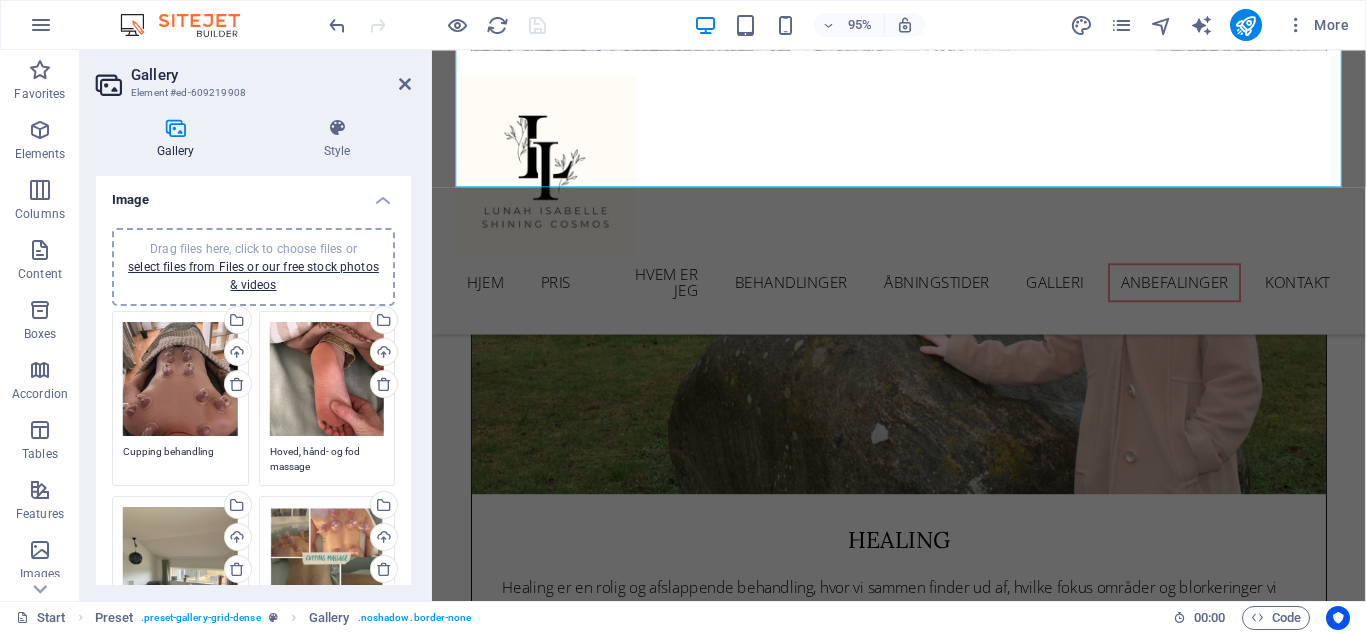 click on "Drag files here, click to choose files or select files from Files or our free stock photos & videos" at bounding box center [327, 564] 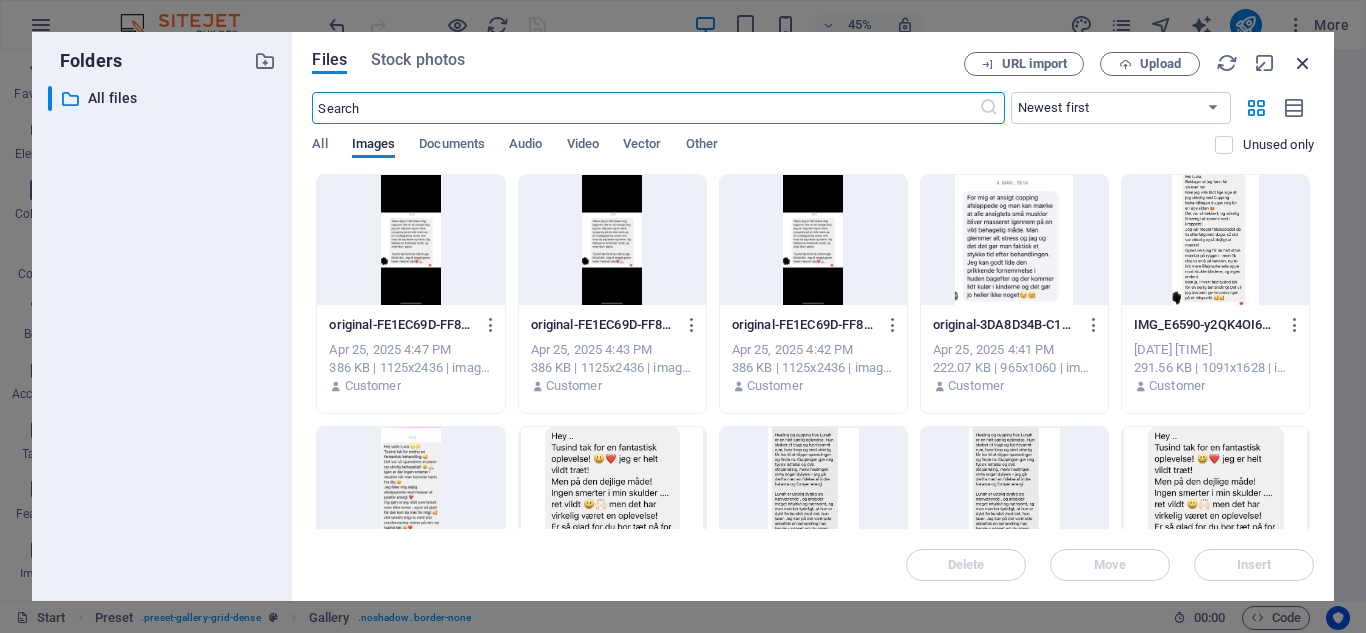 click at bounding box center (1303, 63) 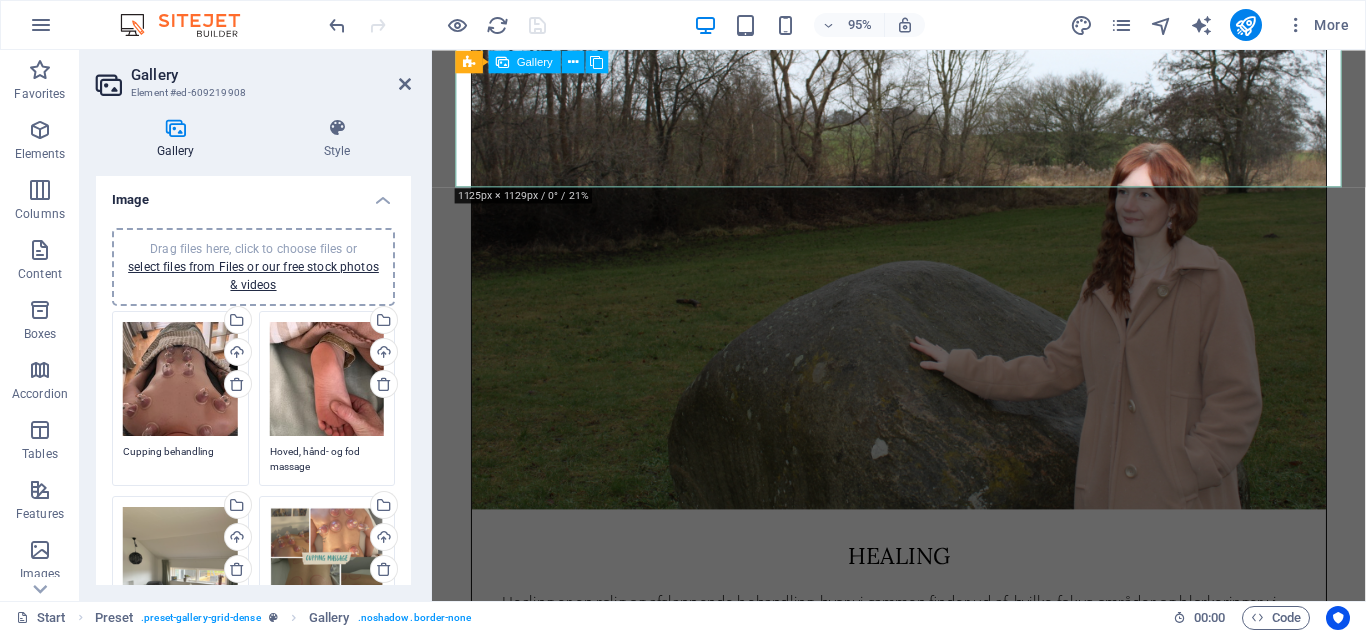 click at bounding box center (573, 2898) 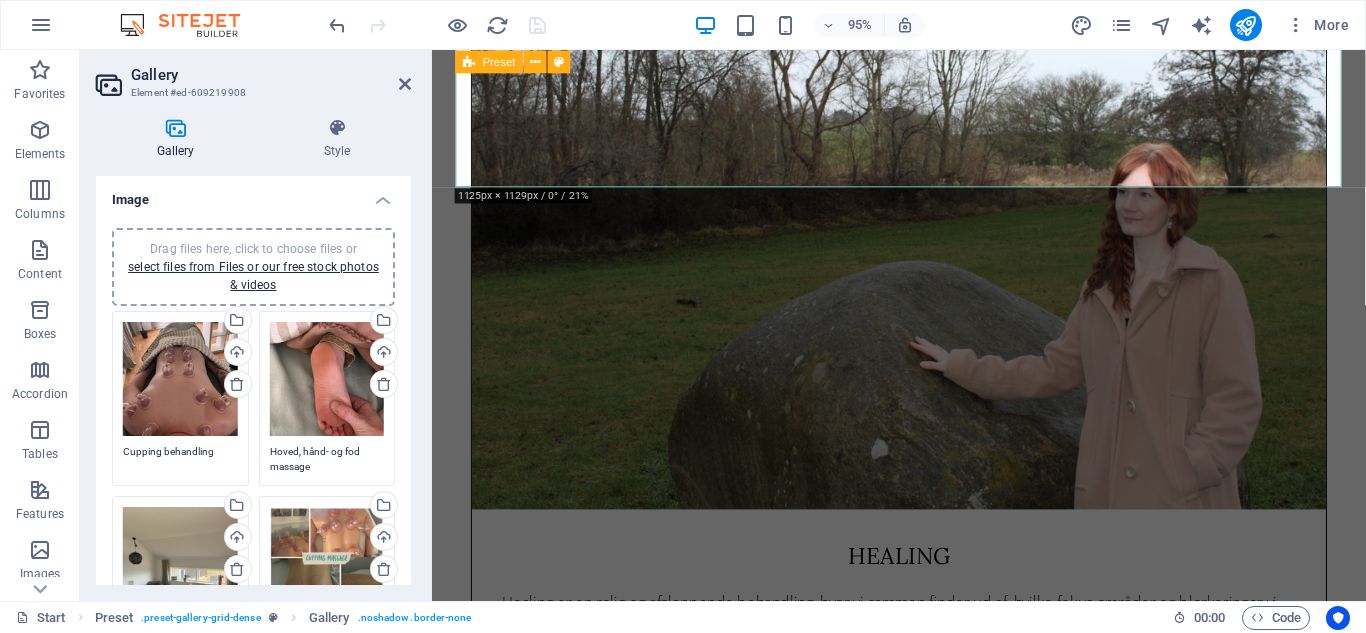 click at bounding box center [469, 61] 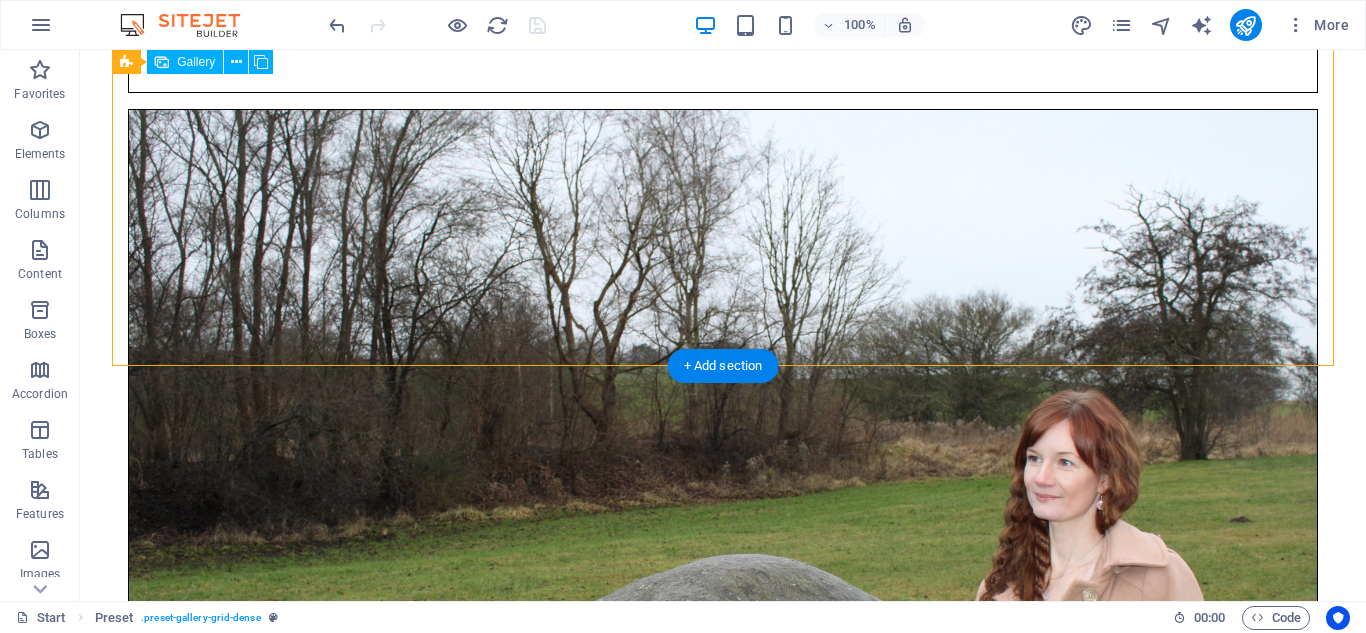 click at bounding box center (264, 3373) 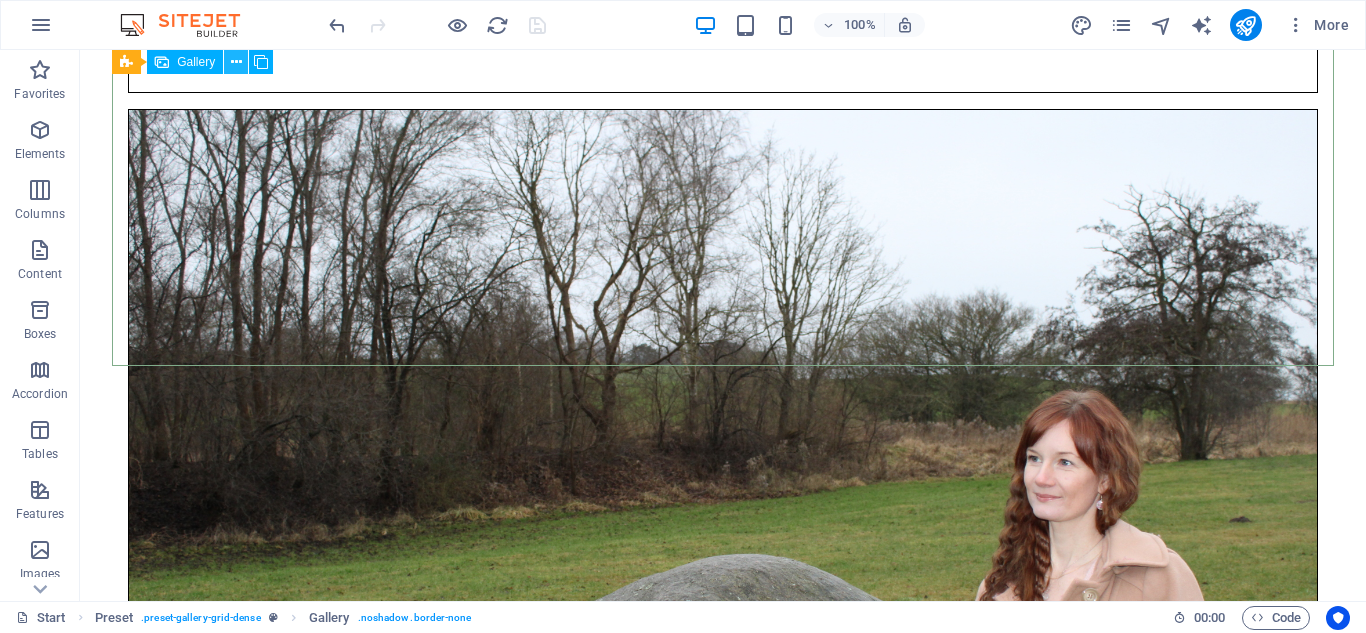 click at bounding box center [236, 62] 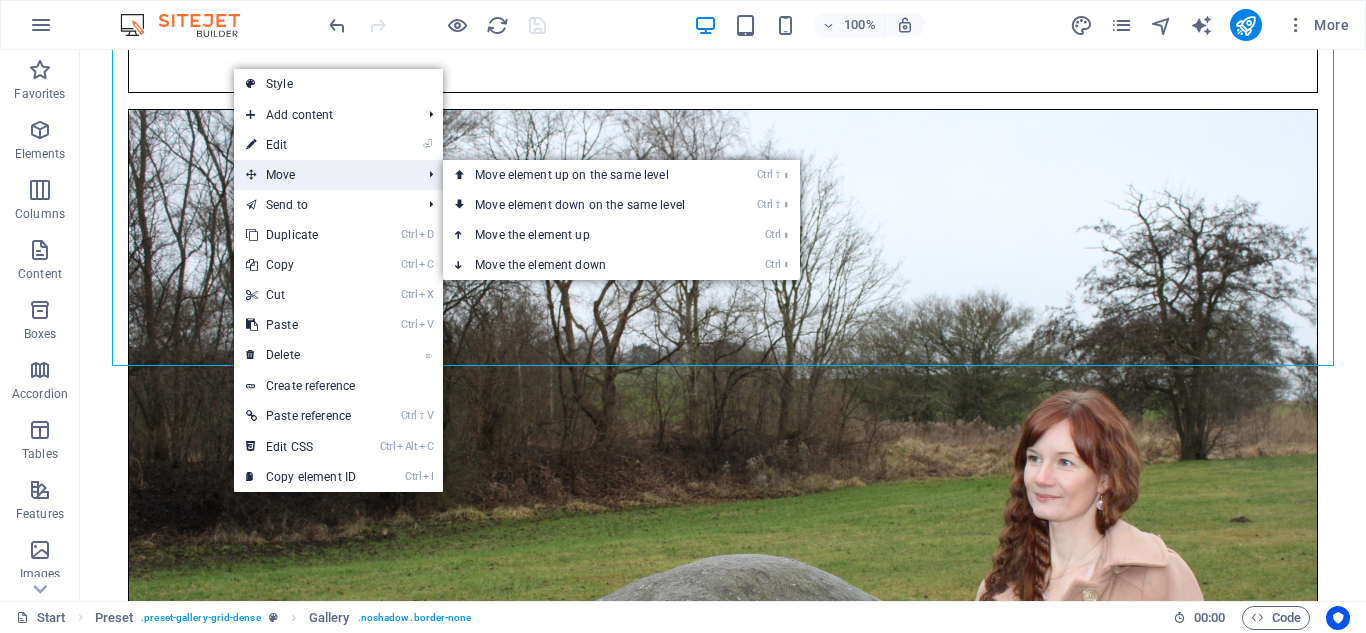 click on "Move" at bounding box center (323, 175) 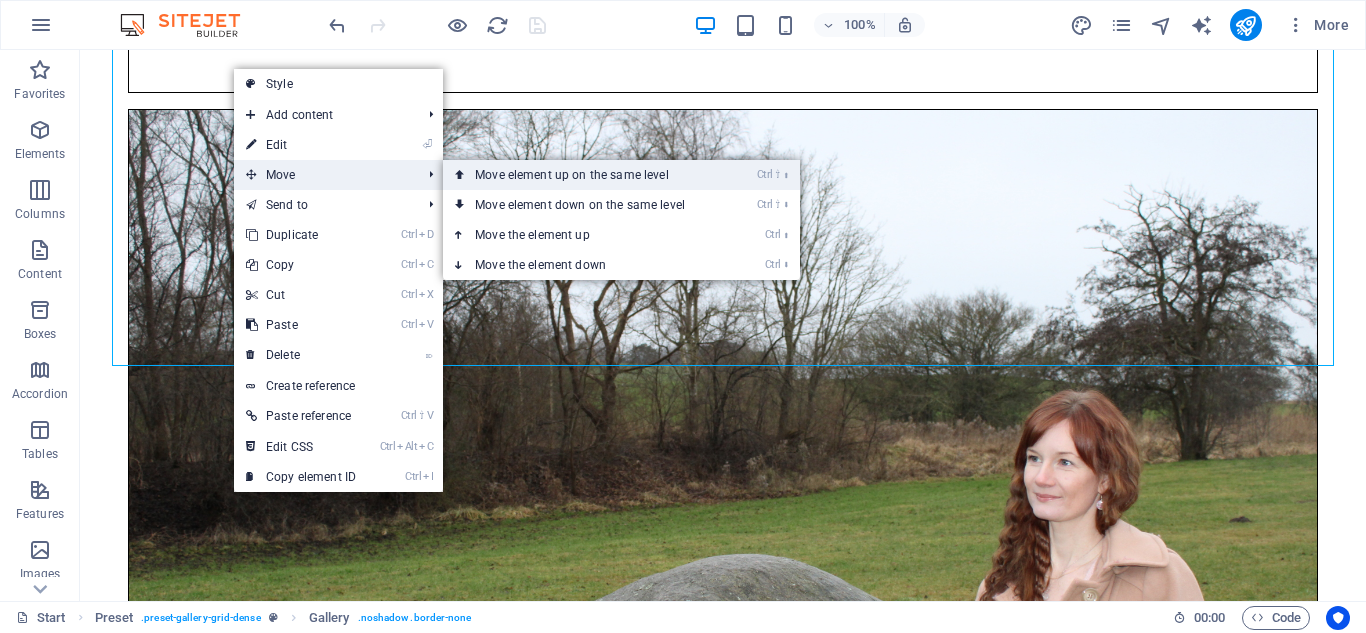 click on "Ctrl ⇧ ⬆  Move element up on the same level" at bounding box center [584, 175] 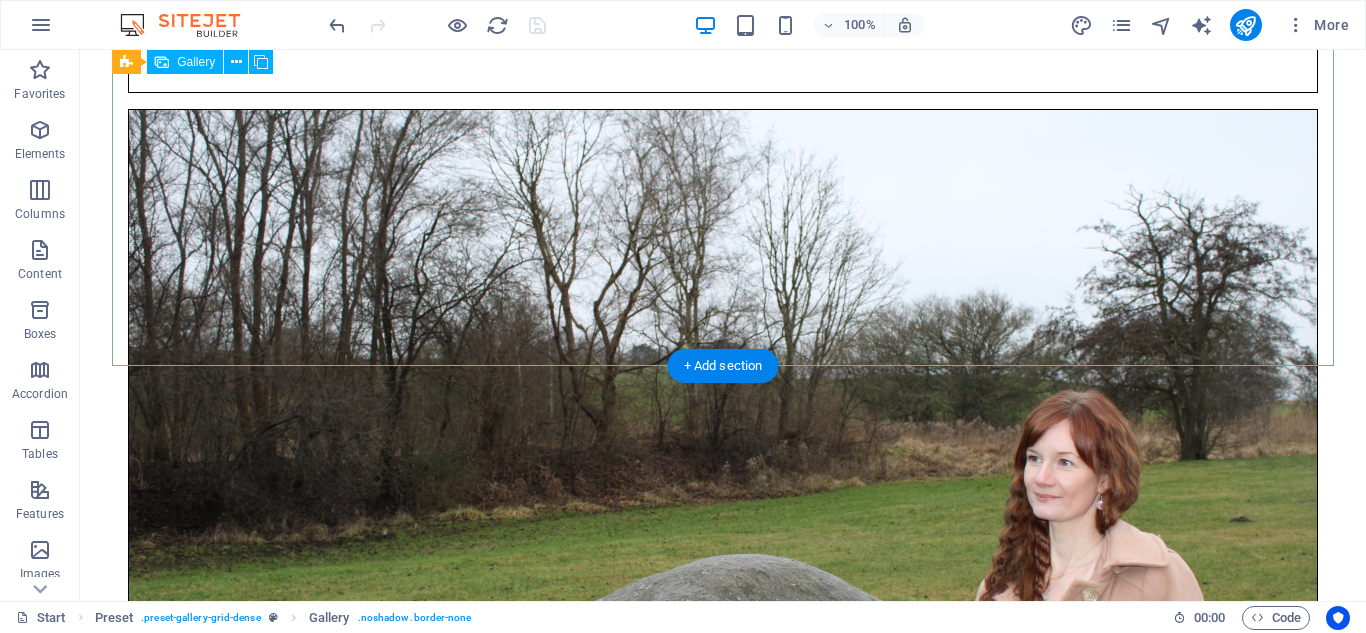 click at bounding box center [264, 3373] 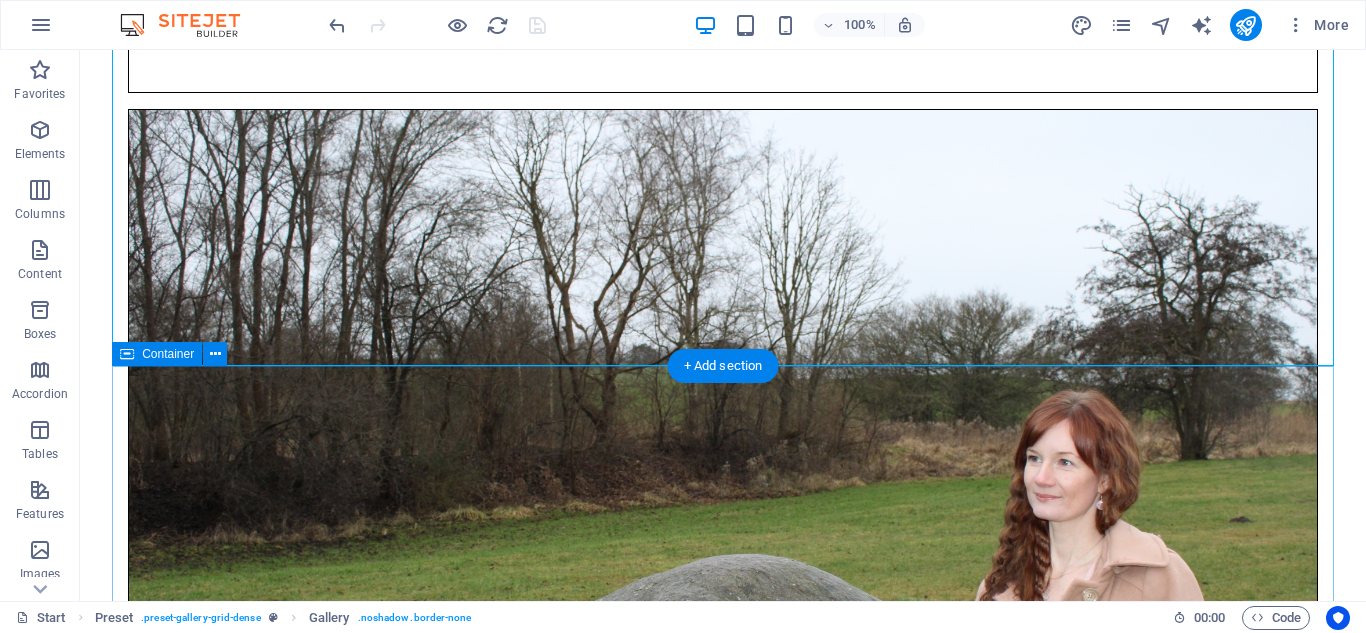 click on "Anbefalinger Anbefalinger Anbefalinger Anbefalinger Anbefalinger Anbefalinger Anbefalinger Anbefalinger" at bounding box center (723, 5608) 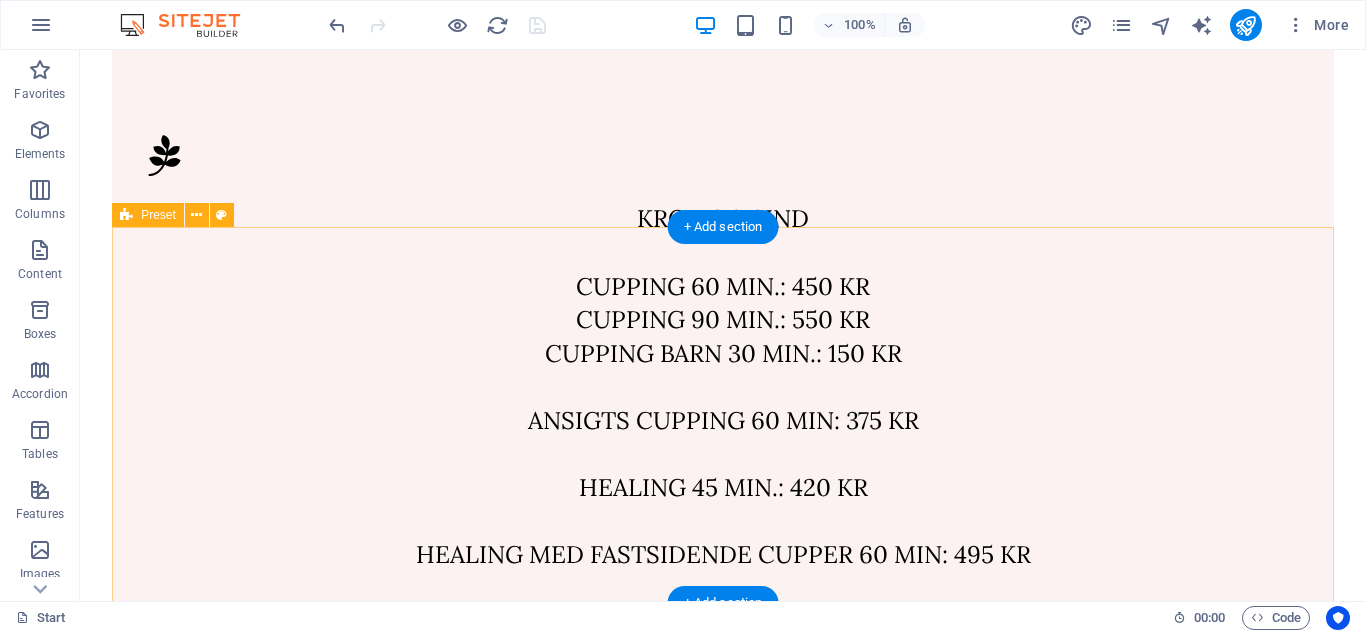 scroll, scrollTop: 1377, scrollLeft: 0, axis: vertical 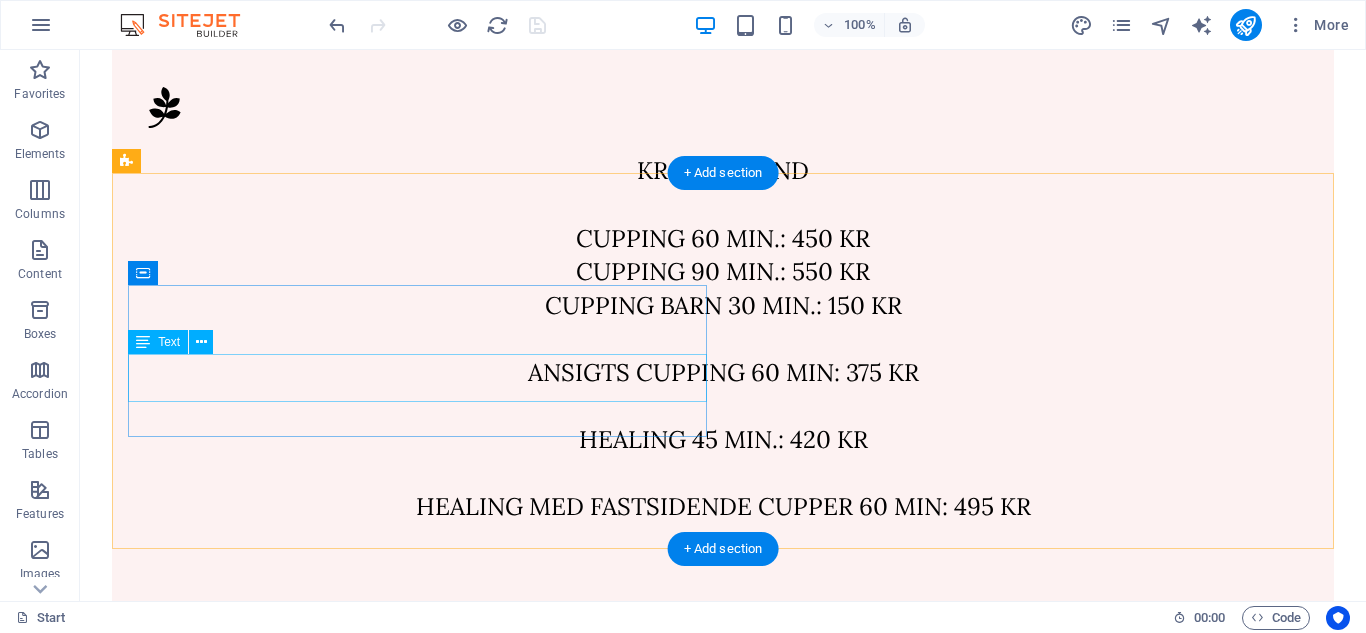 click on "Der arbejdes på hjemmesiden og mere info kommer snart" at bounding box center (723, 980) 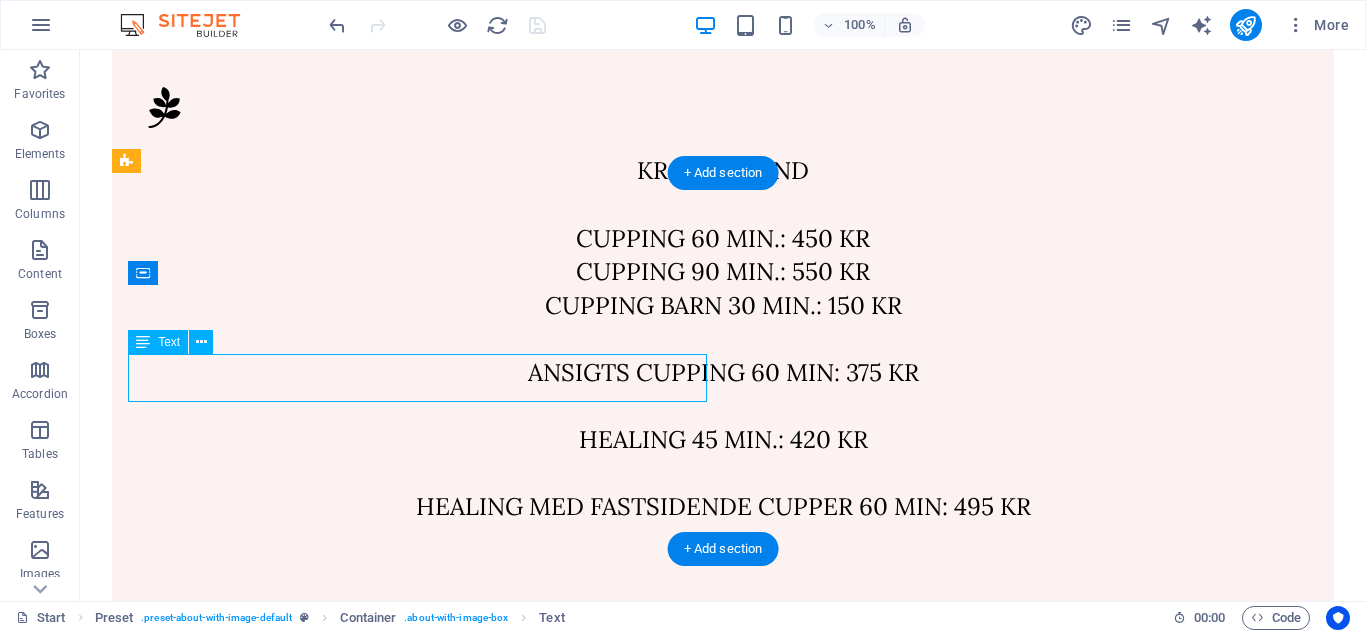 click on "Der arbejdes på hjemmesiden og mere info kommer snart" at bounding box center [723, 980] 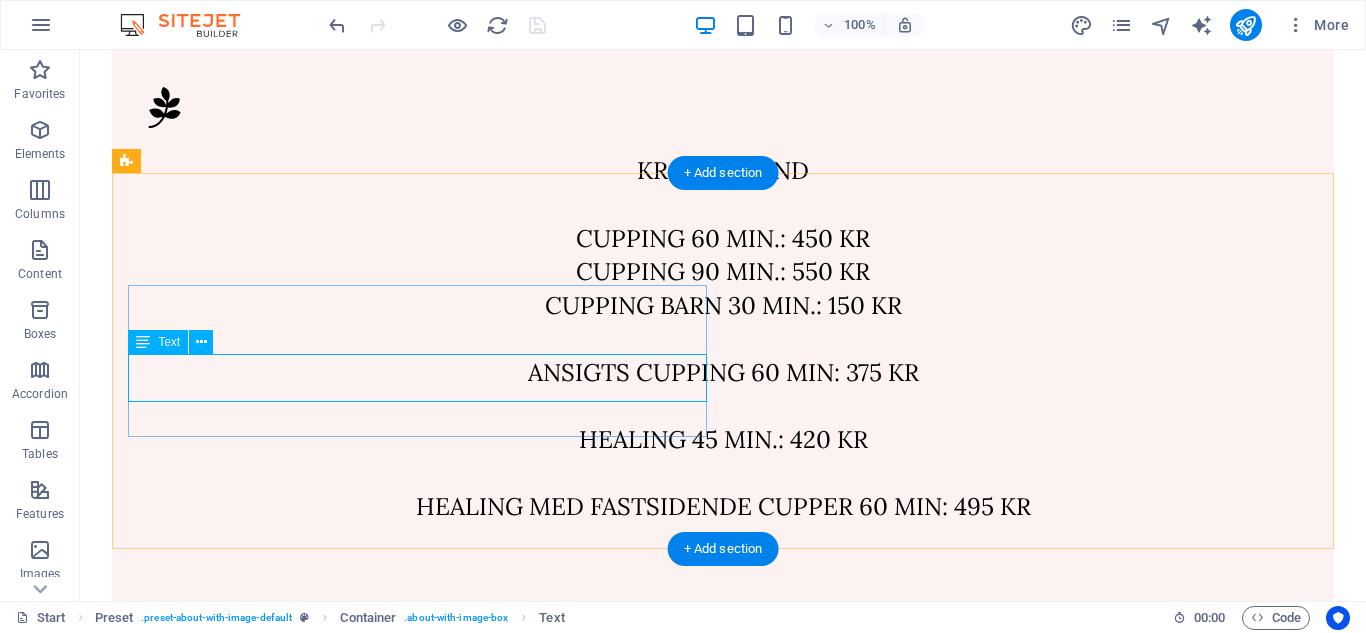 click on "Der arbejdes på hjemmesiden og mere info kommer snart" at bounding box center (723, 980) 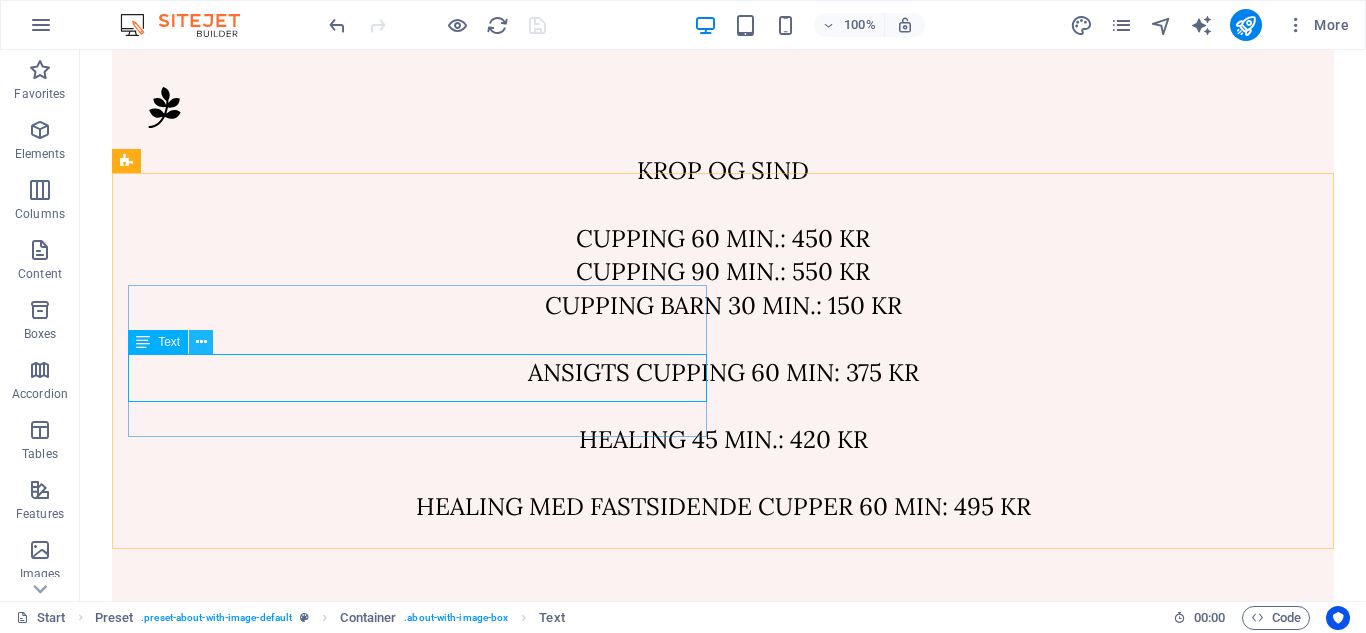 click at bounding box center (201, 342) 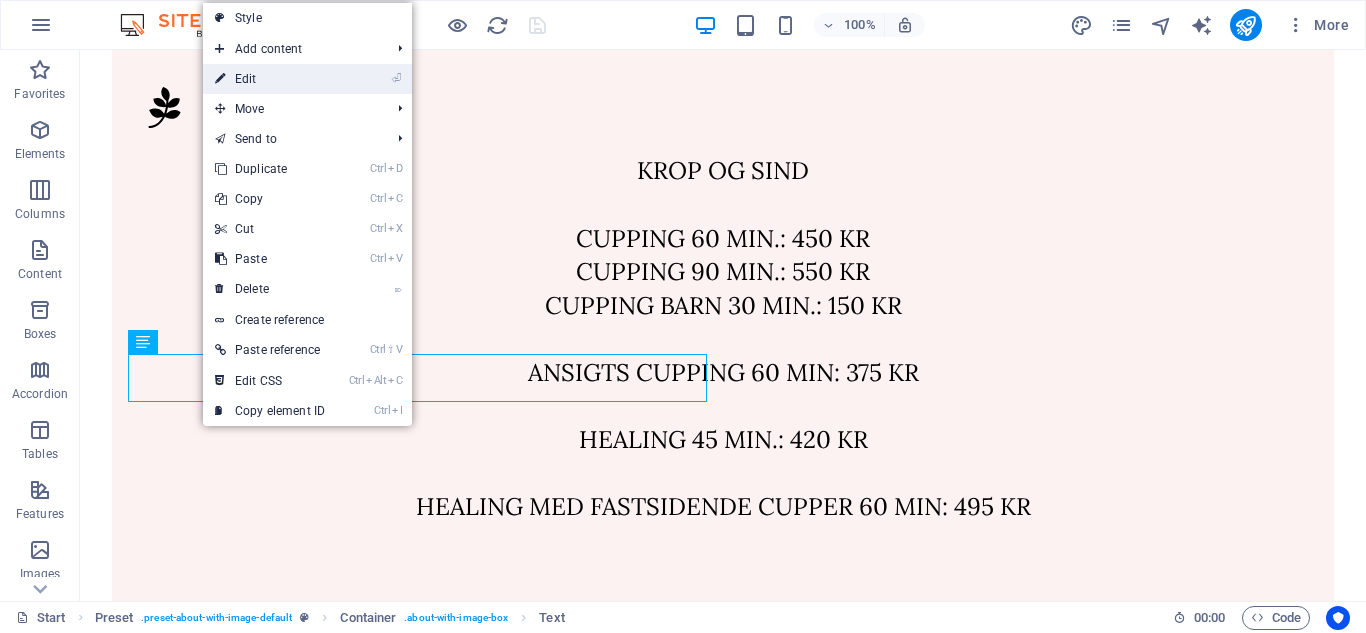 click on "⏎  Edit" at bounding box center (270, 79) 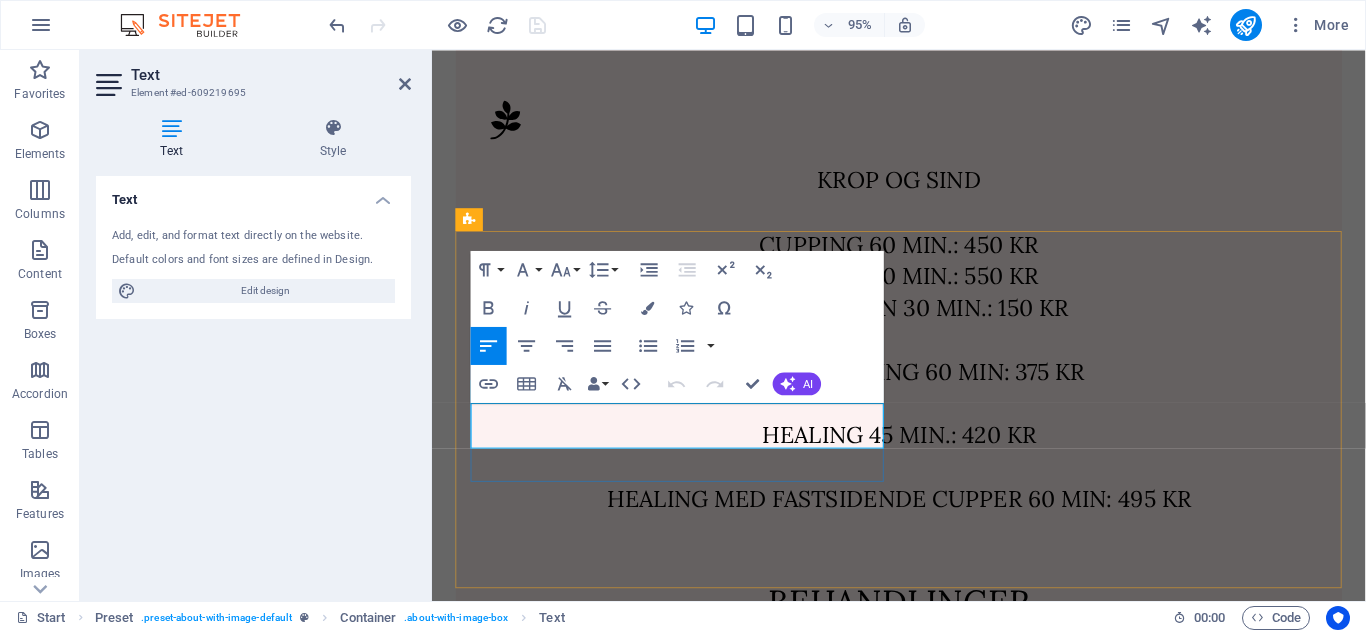 click on "Der arbejdes på hjemmesiden og mere info kommer snart" at bounding box center [924, 984] 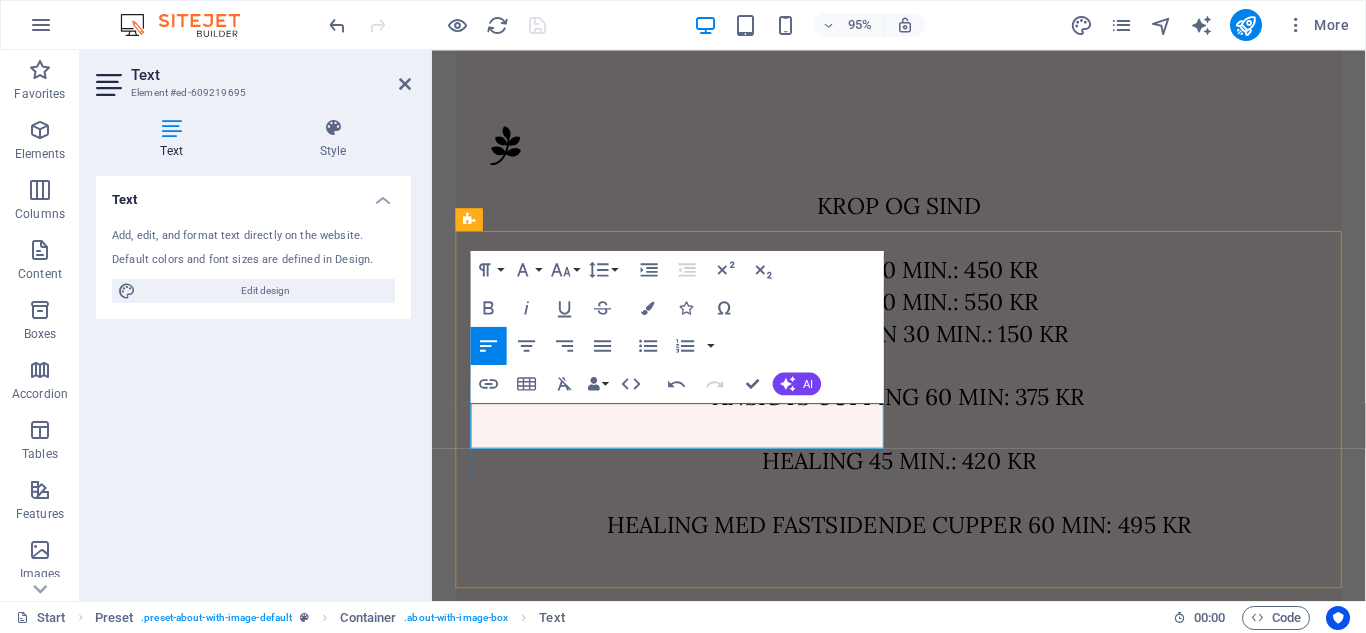 type 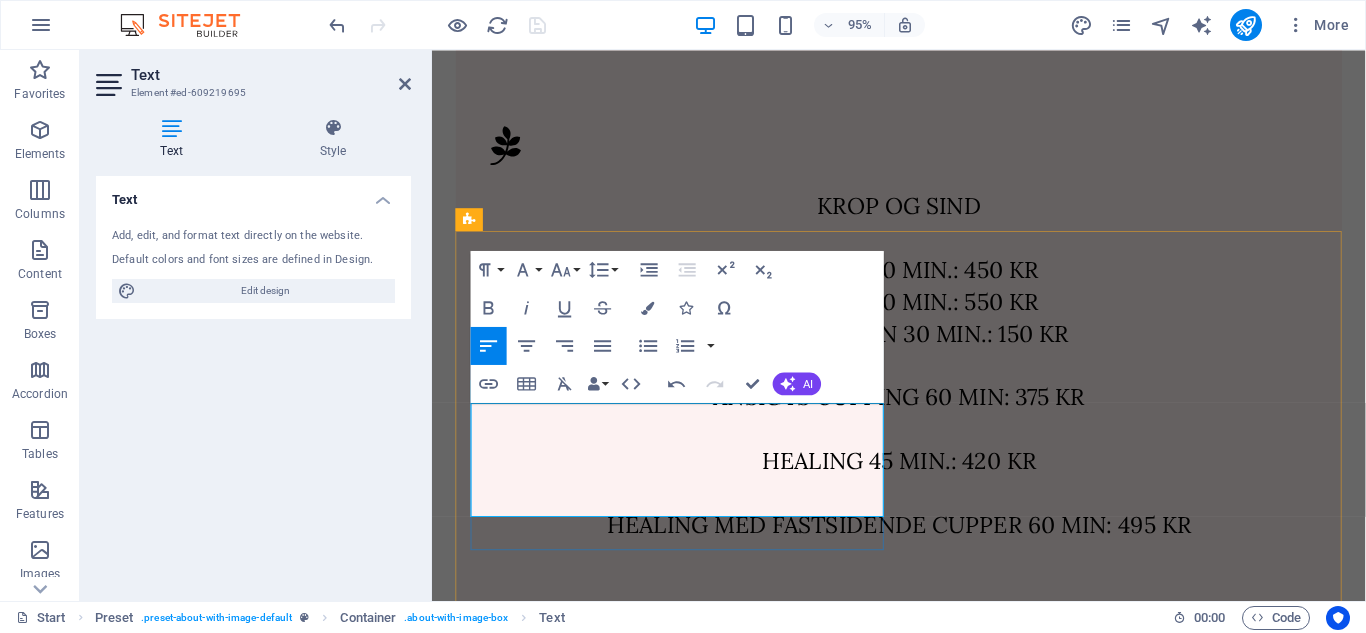 click on "Jeg er uddannet personlig- og spirituel healer hos Anja Danica, hvor healingen gjorde stort indtryk på mig." at bounding box center [924, 1035] 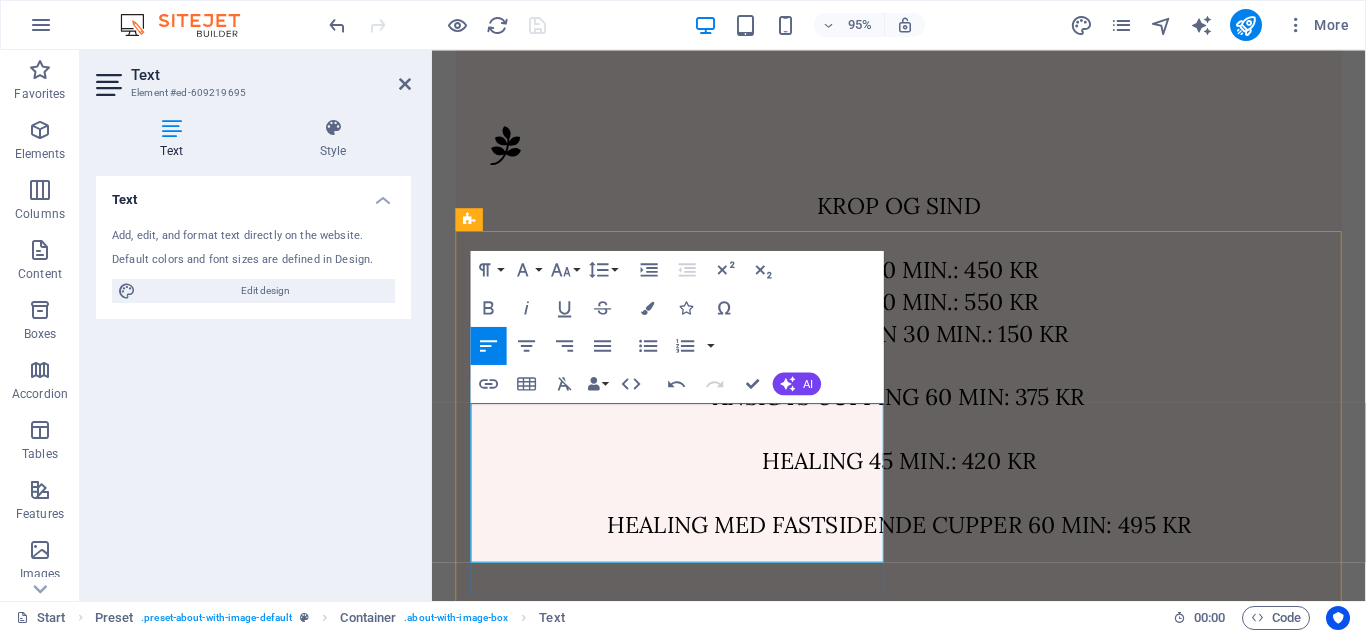 click on "Derud over er jeg uddannet Human design reader og Cupping behandler." at bounding box center (924, 1059) 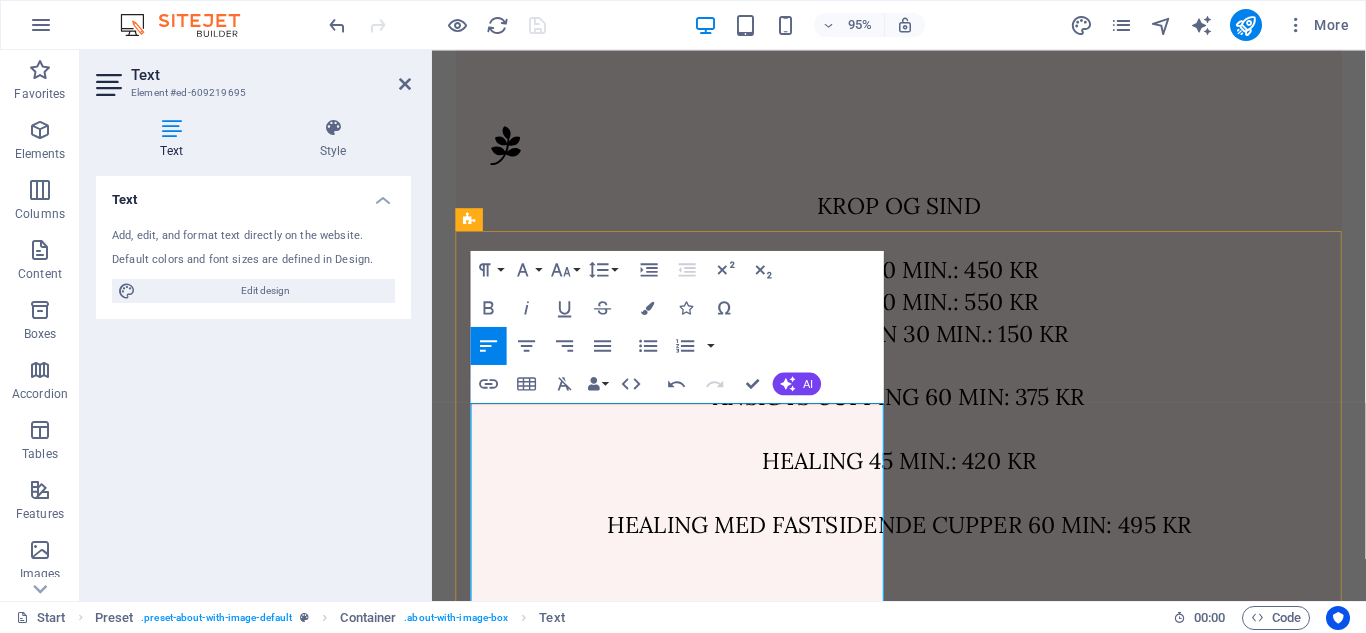 click on "Jeg holder af at kombinere healing og cupping, da det for mig blot er to forskellige måder at heale krop og sind på" at bounding box center [924, 1083] 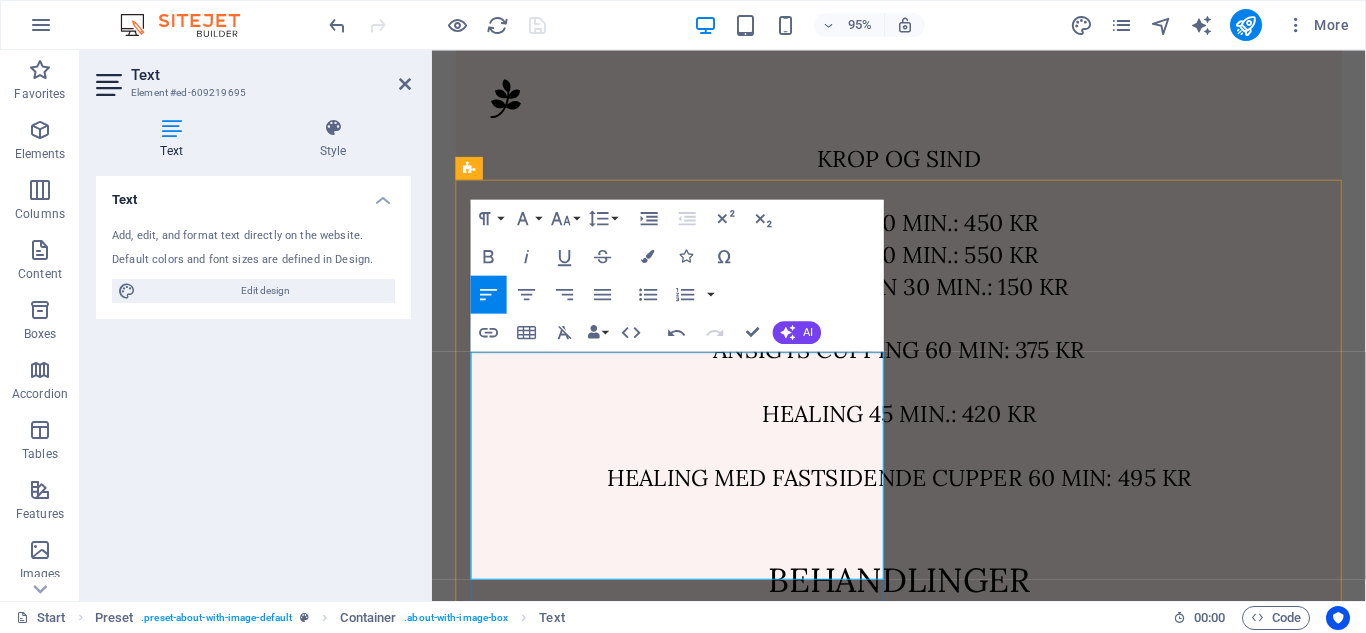 scroll, scrollTop: 1431, scrollLeft: 0, axis: vertical 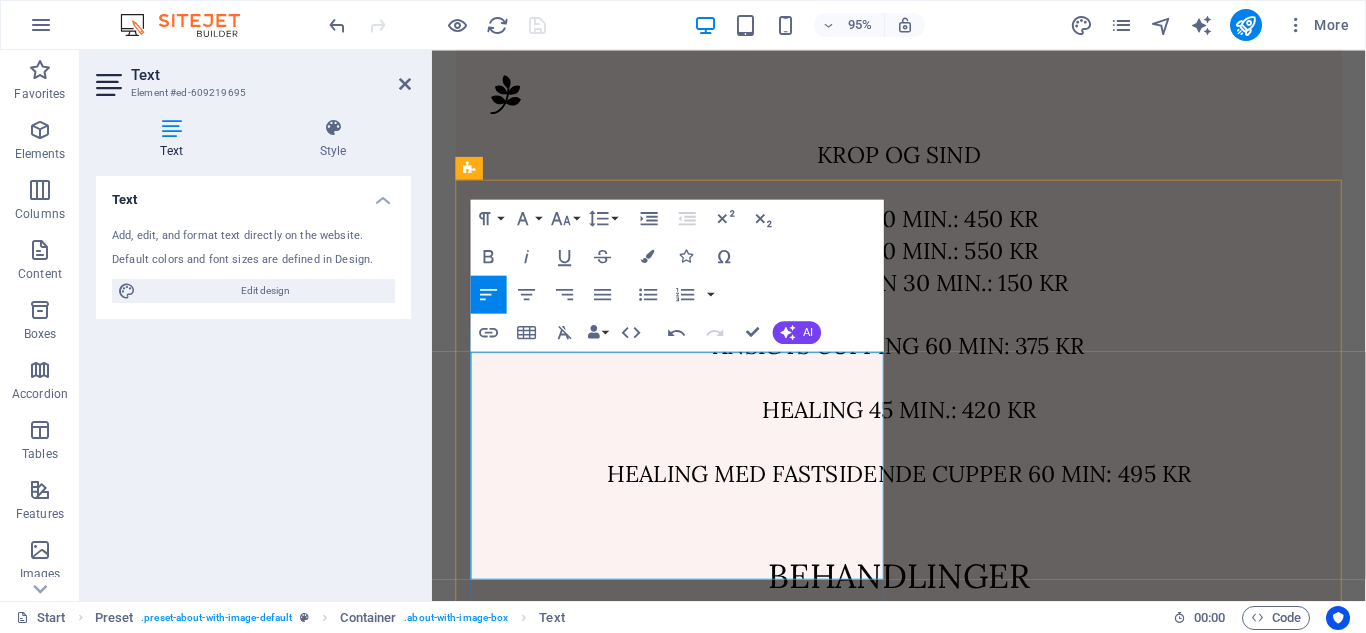 click on "Jeg holder af at kombinere healing og cupping i min klinik , da det for mig blot er to forskellige måder at heale krop og sind på" at bounding box center [924, 1029] 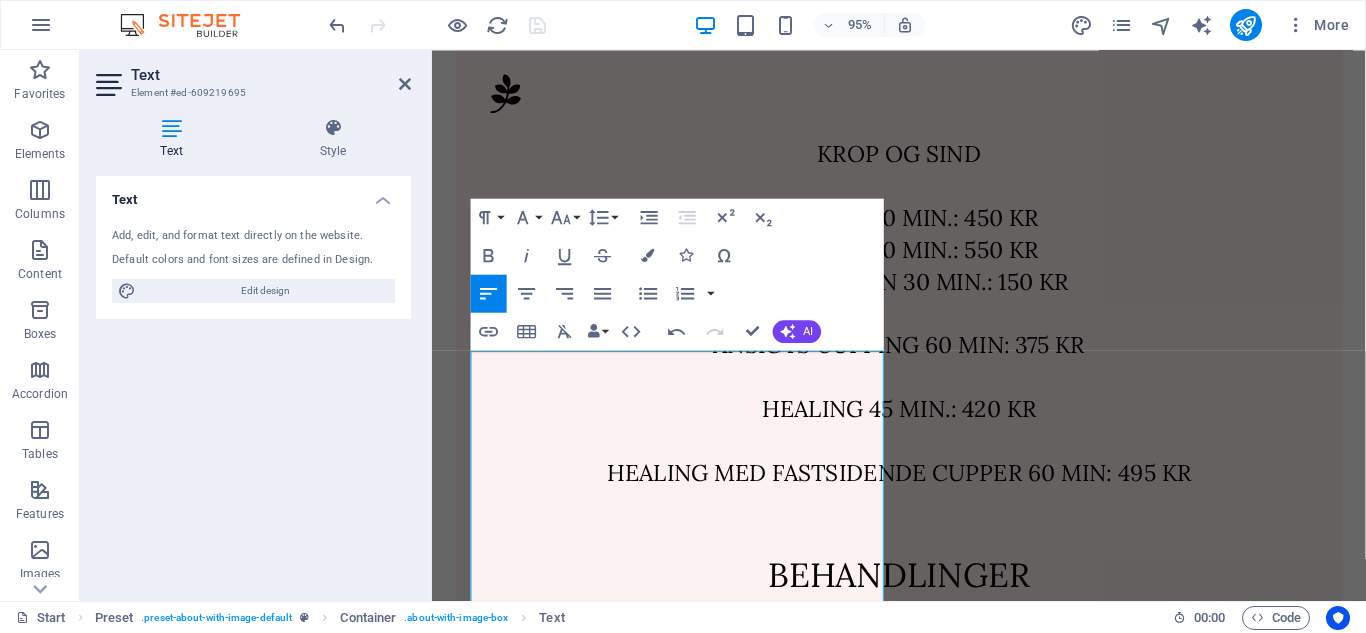 scroll, scrollTop: 1456, scrollLeft: 0, axis: vertical 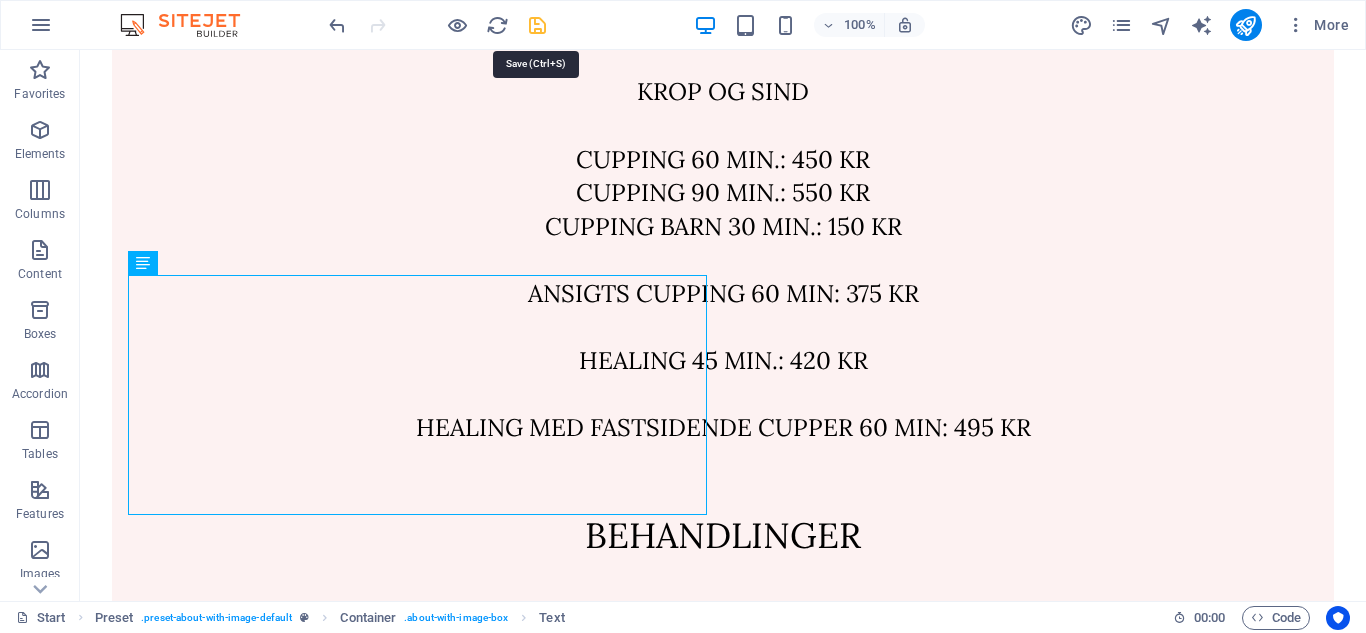 click at bounding box center (537, 25) 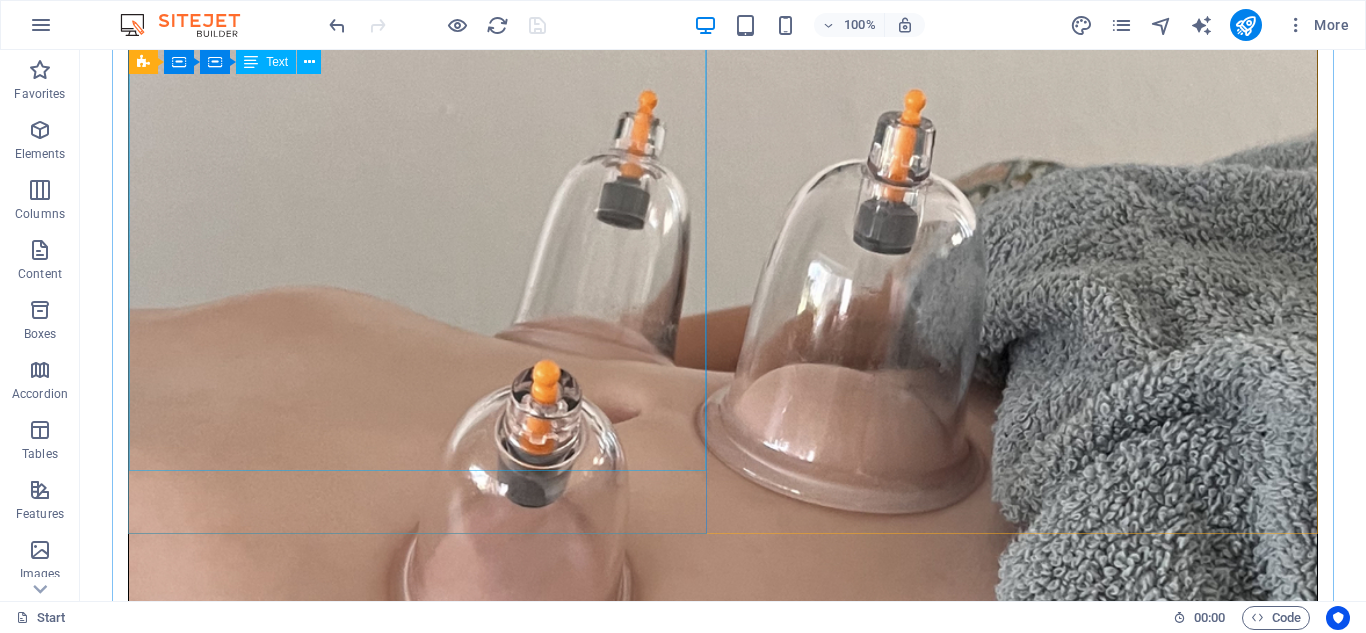 scroll, scrollTop: 3128, scrollLeft: 0, axis: vertical 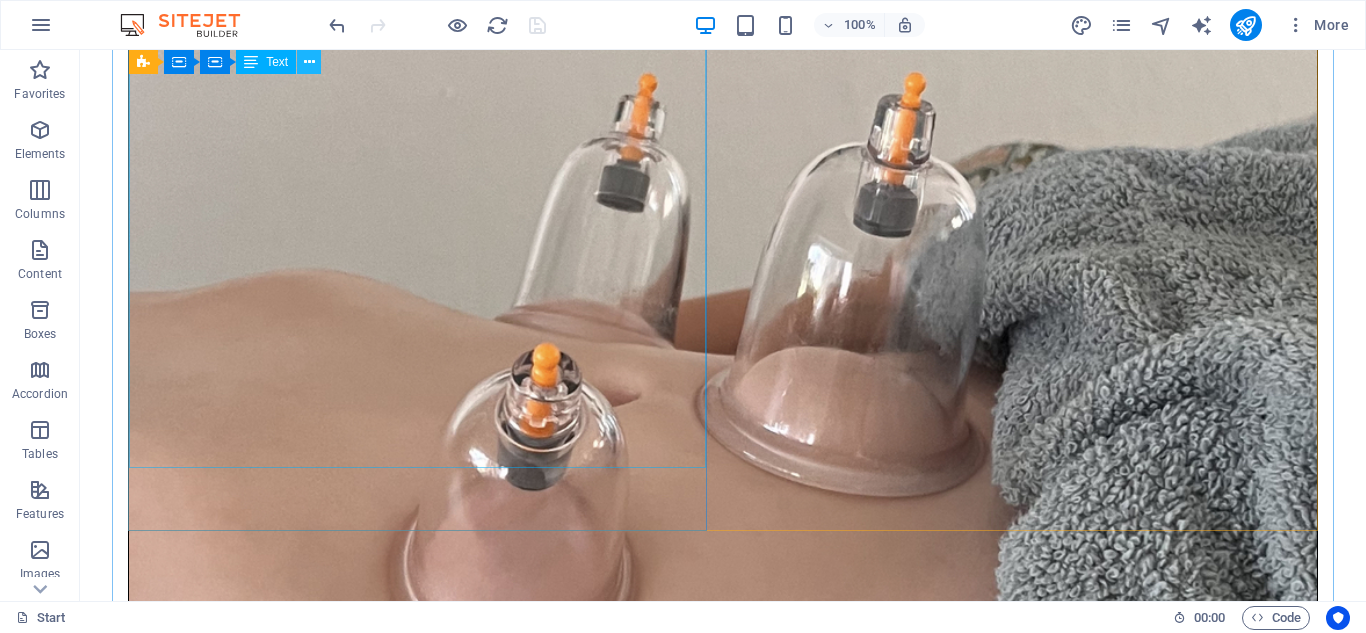 click at bounding box center (309, 62) 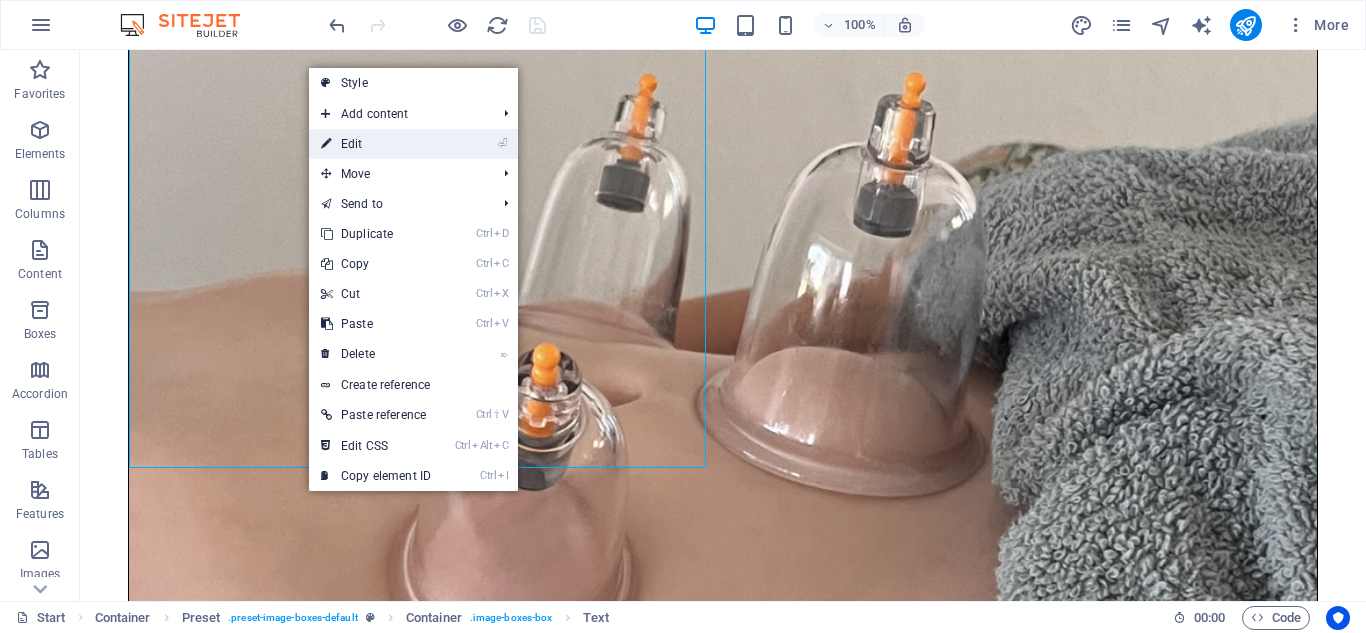 click on "⏎  Edit" at bounding box center (376, 144) 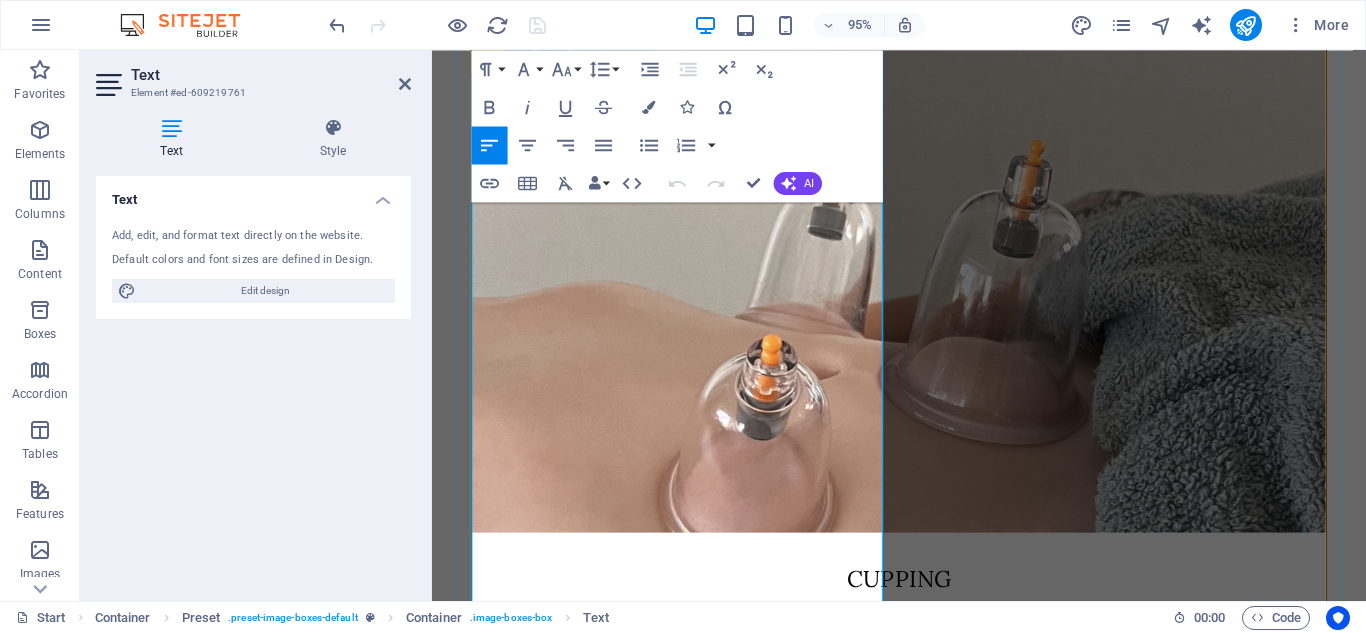 scroll, scrollTop: 3074, scrollLeft: 0, axis: vertical 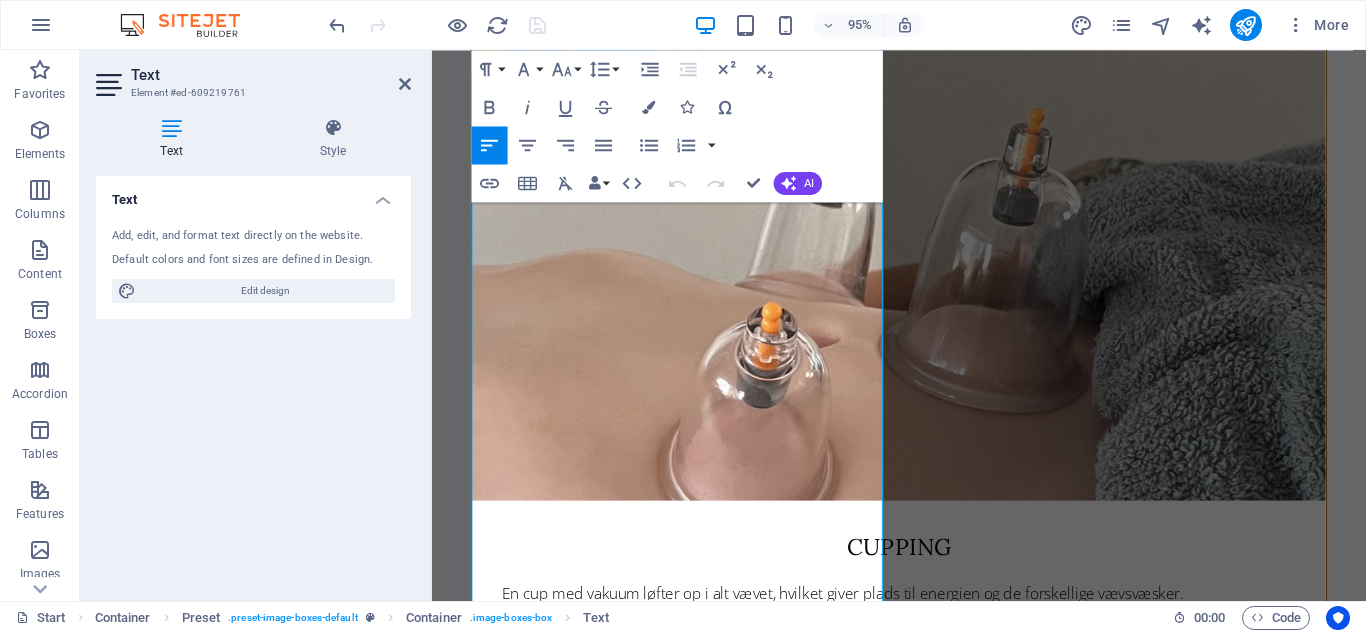 click on "En cupping behandling varer 1 time." at bounding box center (924, 1246) 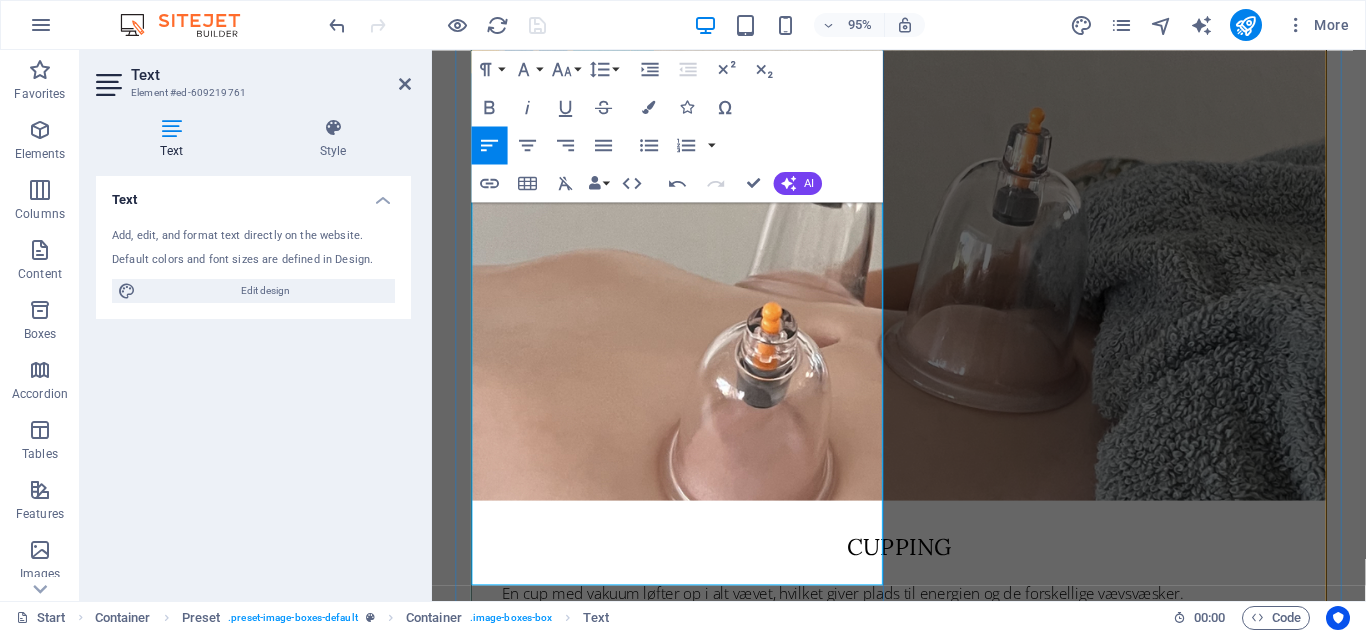 click on "*søvnmangel" at bounding box center [924, 982] 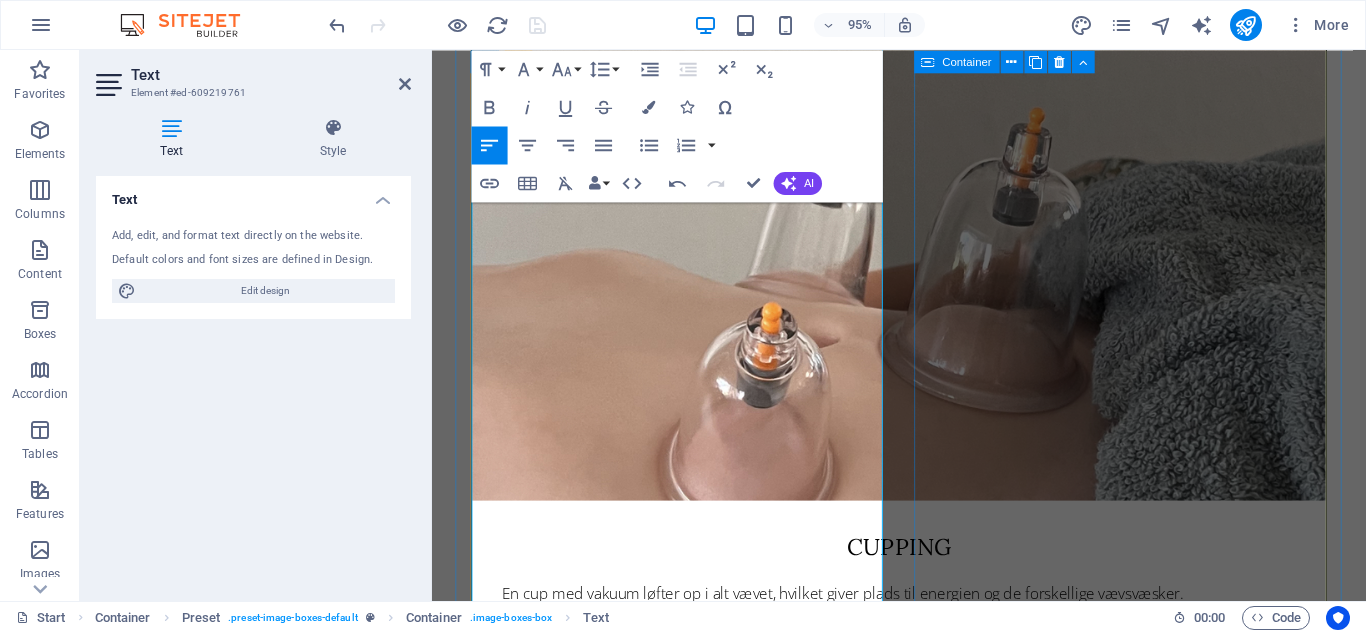 type 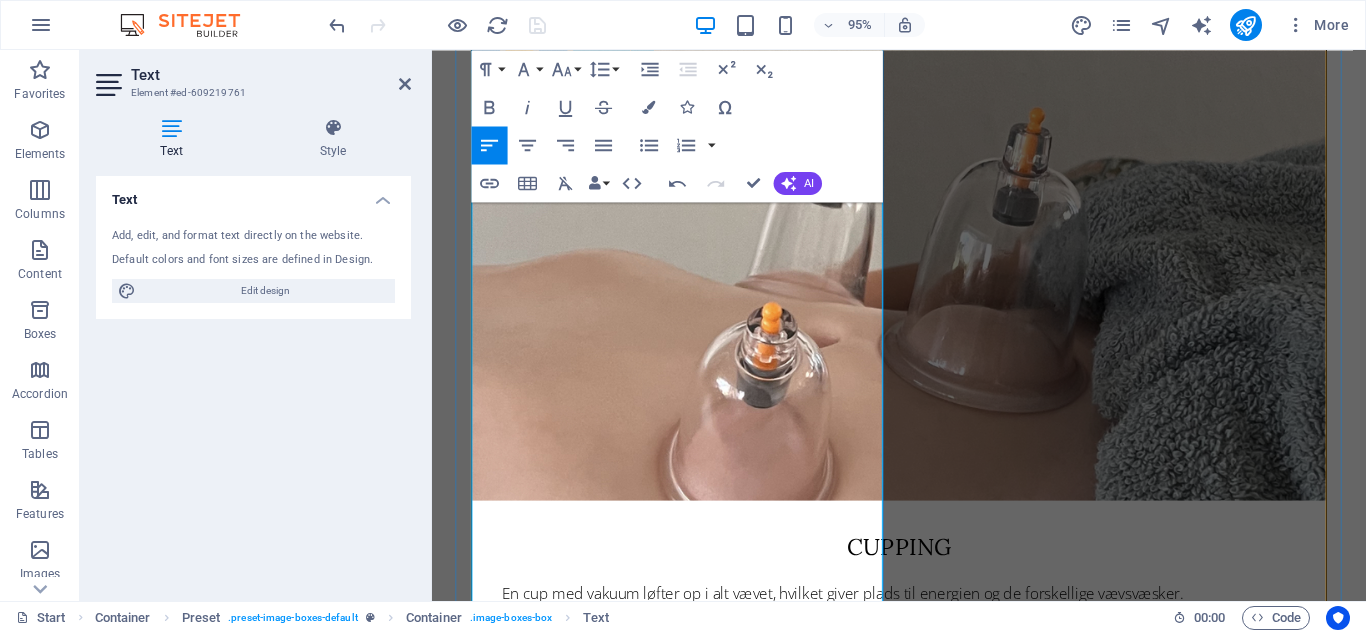 click on "*skader/overbelstninger" at bounding box center (924, 1006) 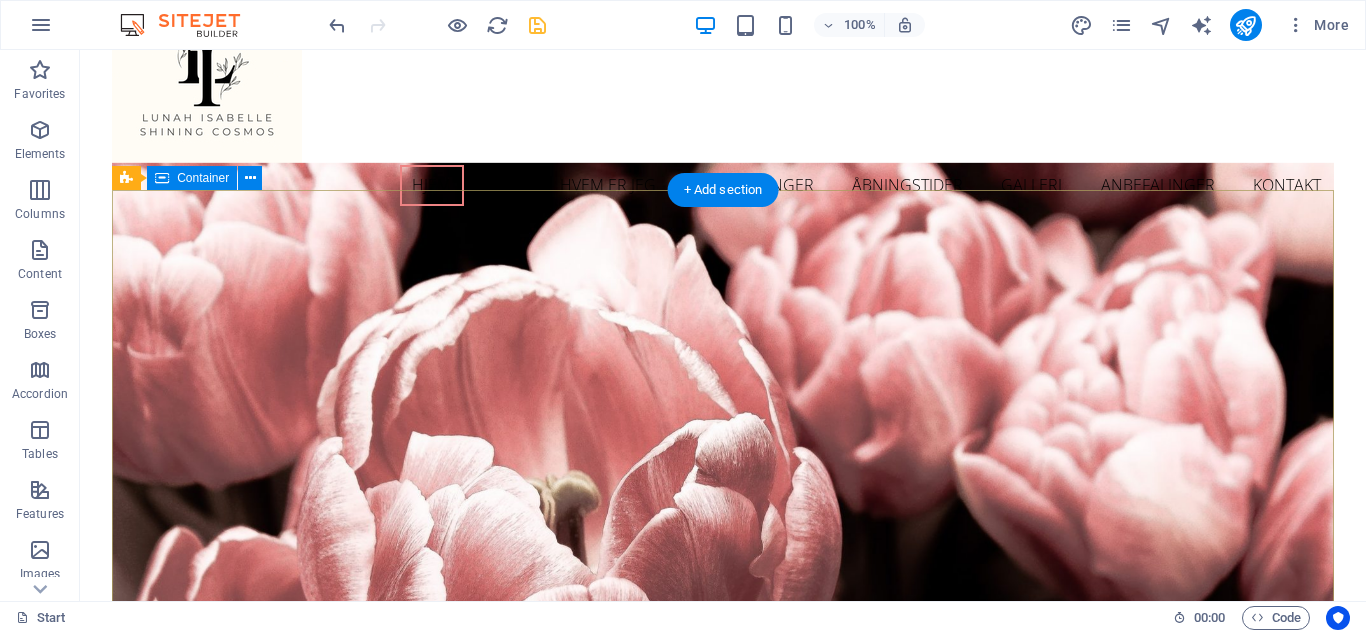 scroll, scrollTop: 98, scrollLeft: 0, axis: vertical 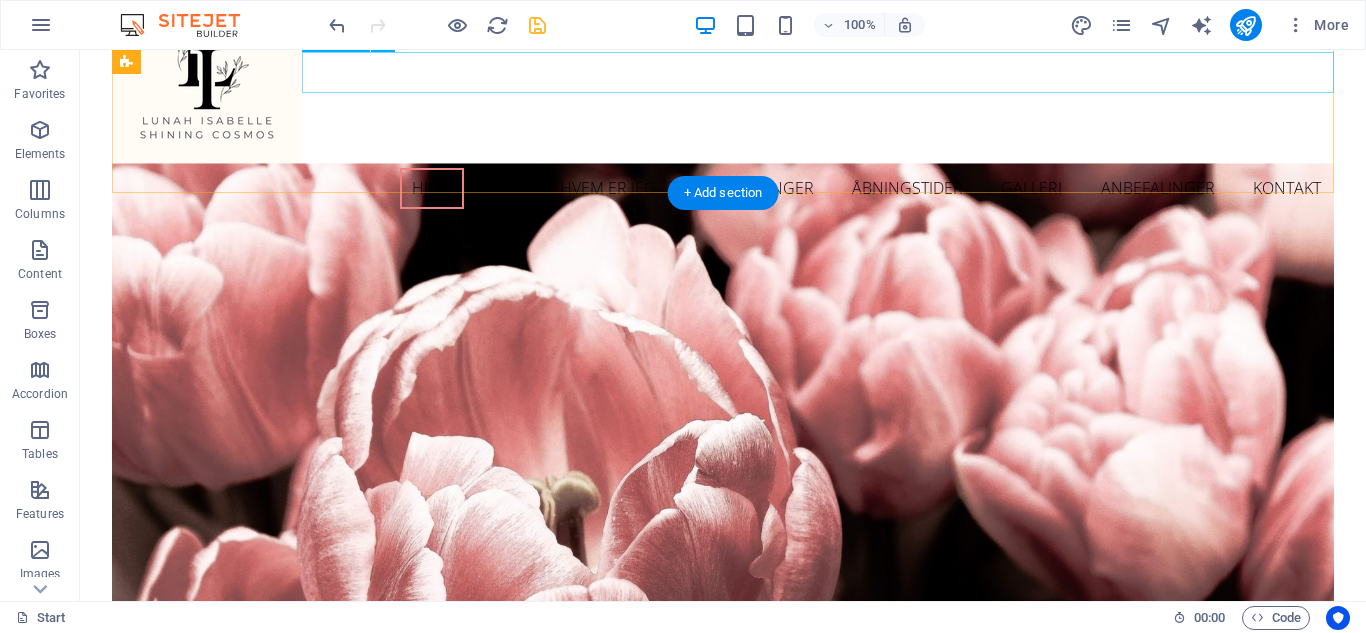click on "hjem Pris Hvem er jeg Behandlinger Åbningstider Galleri Anbefalinger kontakt" at bounding box center [723, 189] 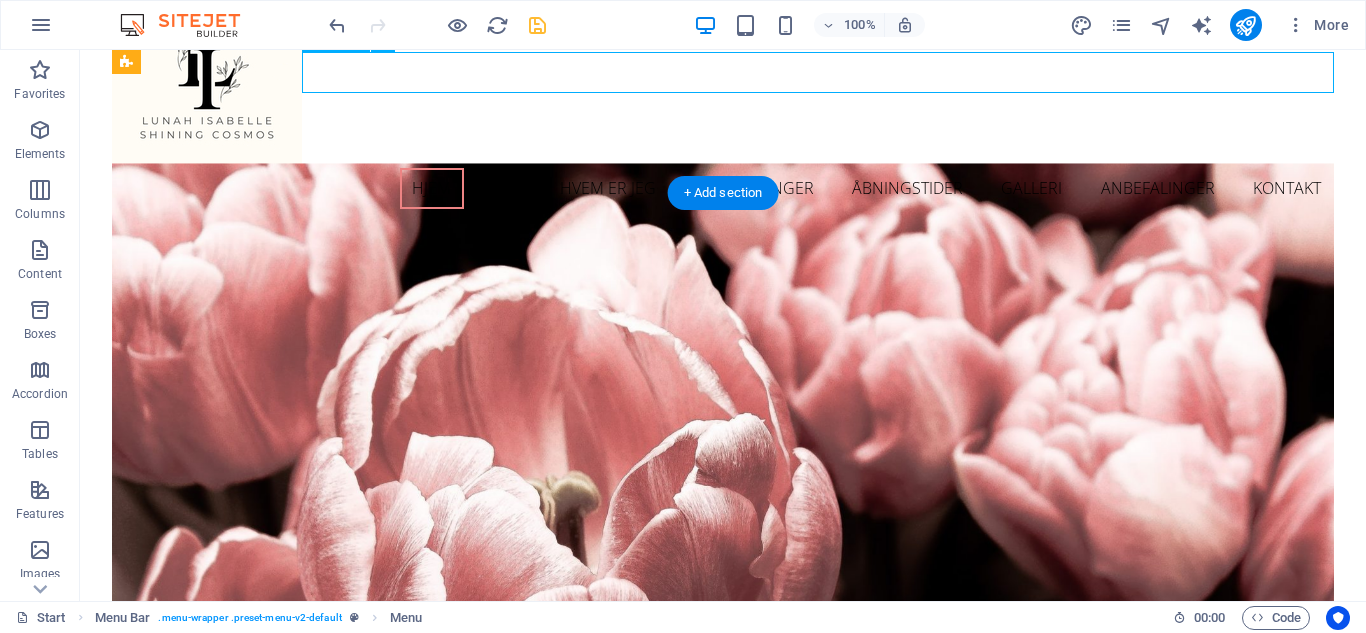 click on "hjem Pris Hvem er jeg Behandlinger Åbningstider Galleri Anbefalinger kontakt" at bounding box center [723, 189] 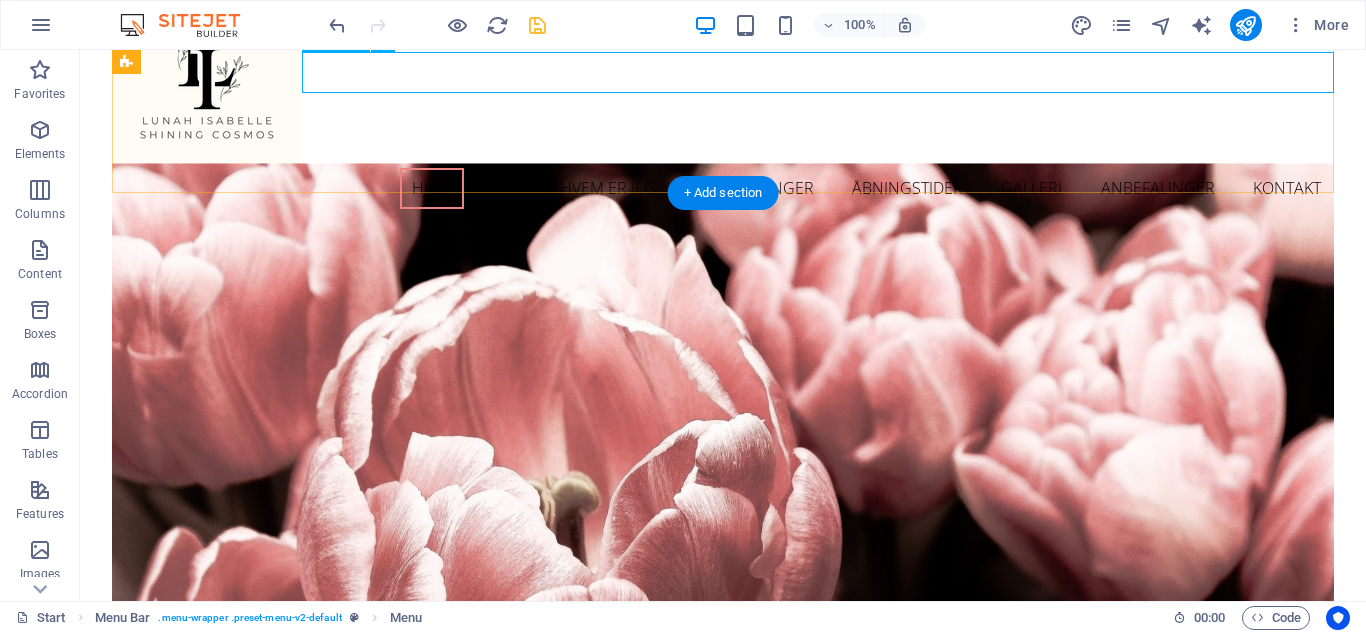 click on "hjem Pris Hvem er jeg Behandlinger Åbningstider Galleri Anbefalinger kontakt" at bounding box center [723, 189] 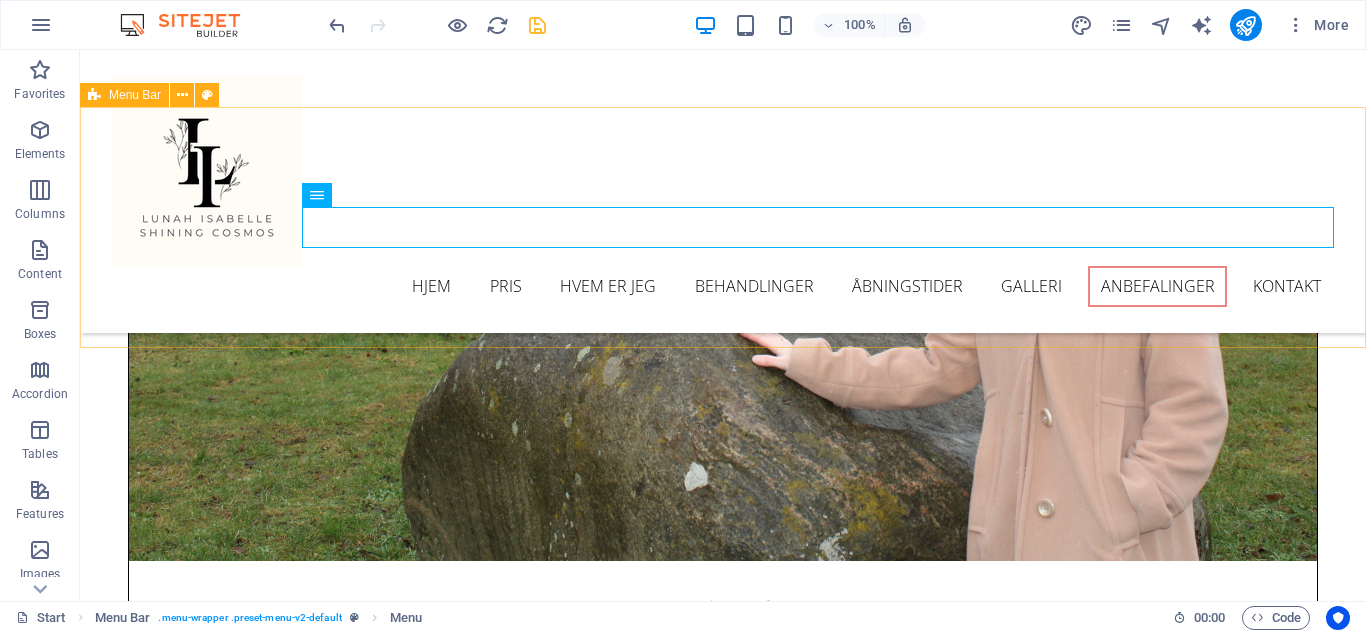 scroll, scrollTop: 4818, scrollLeft: 0, axis: vertical 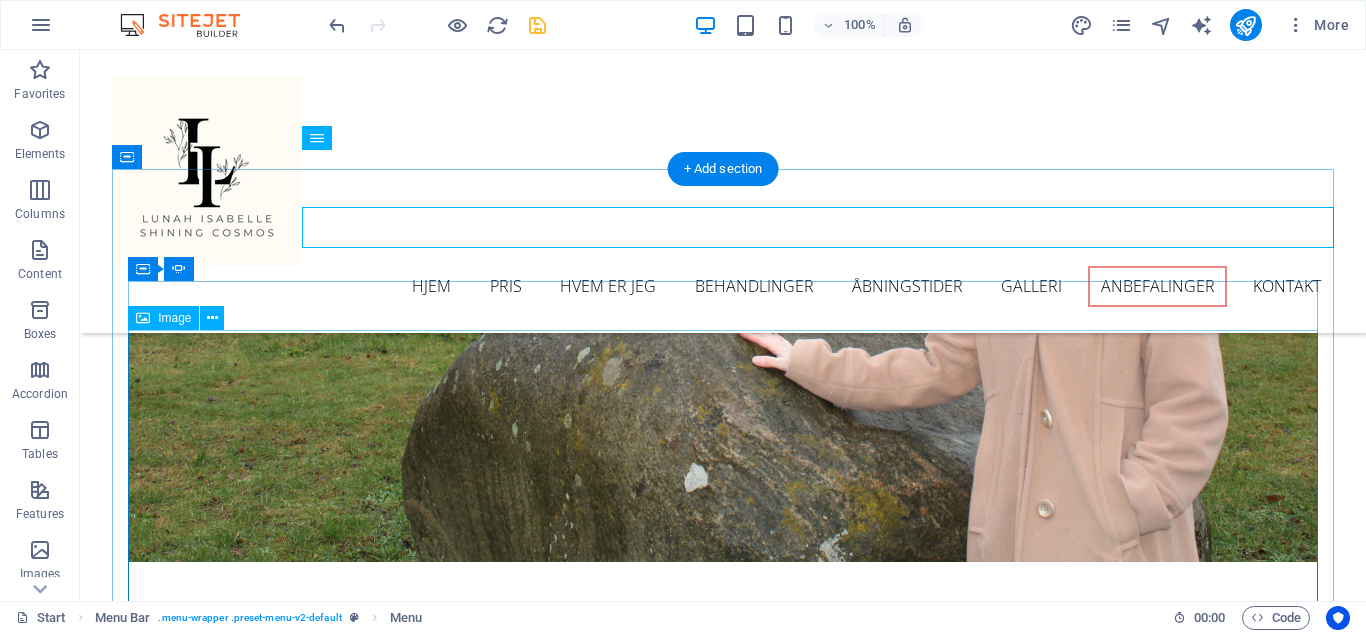 click at bounding box center [-4037, 5476] 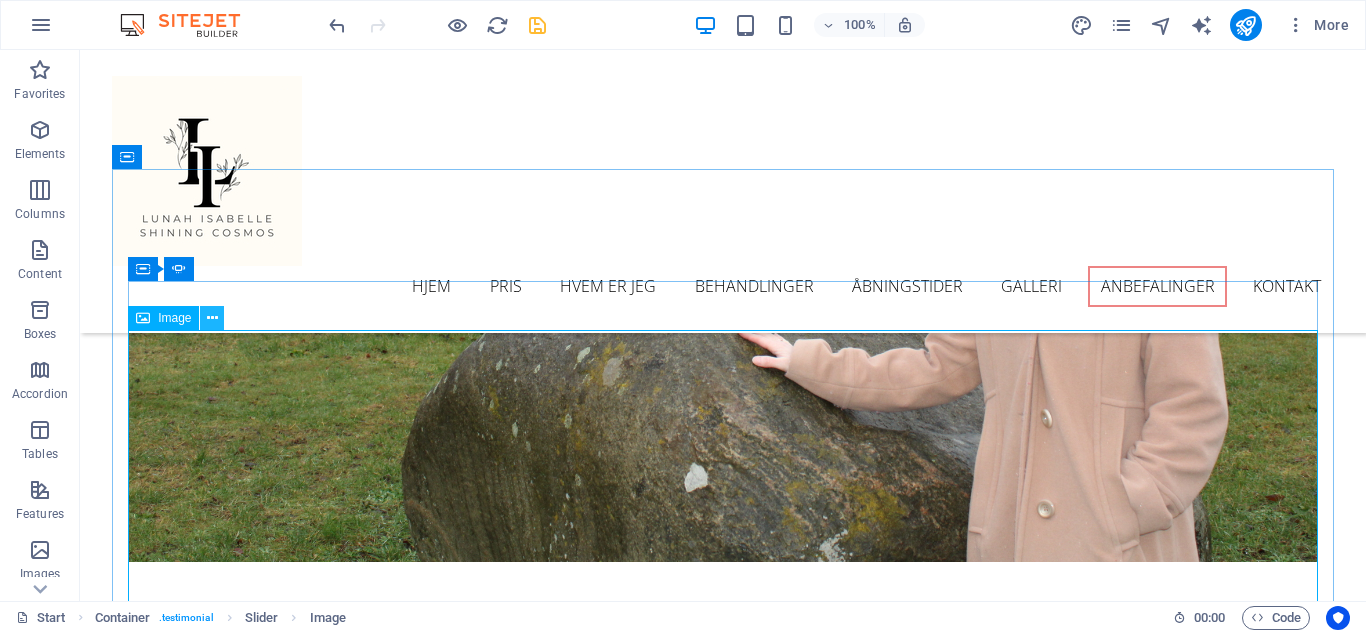 click at bounding box center [212, 318] 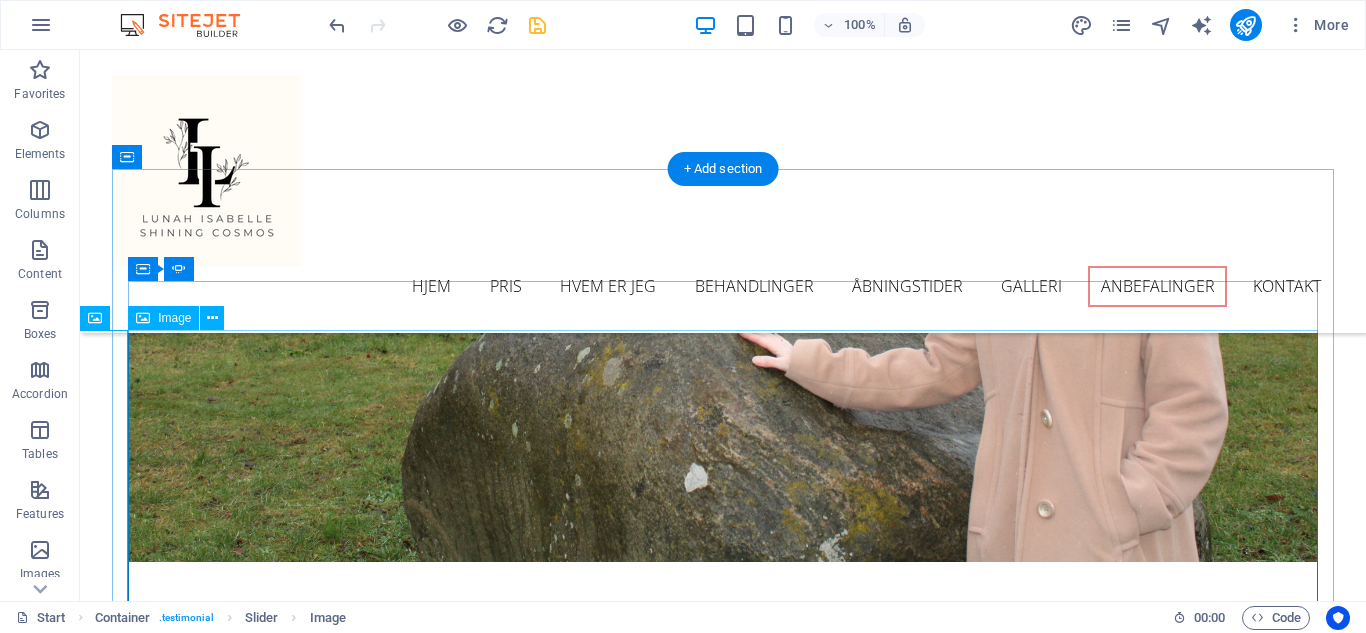 click at bounding box center (-5227, 5964) 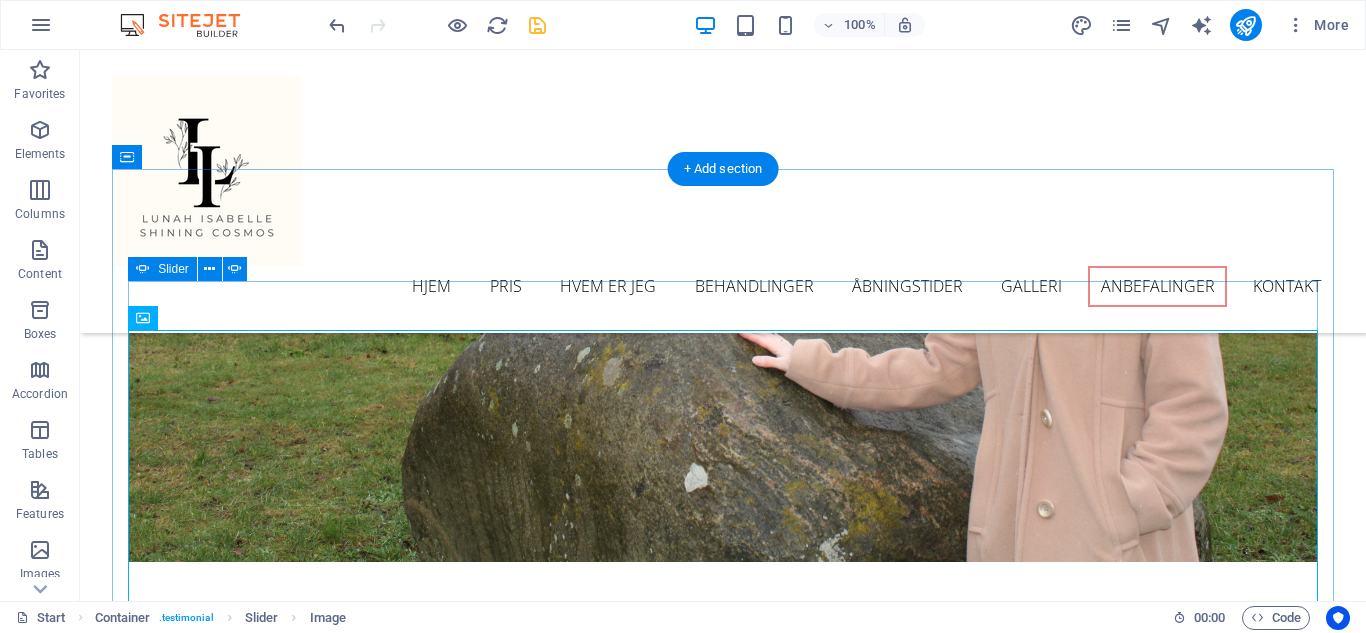 click at bounding box center (128, 7220) 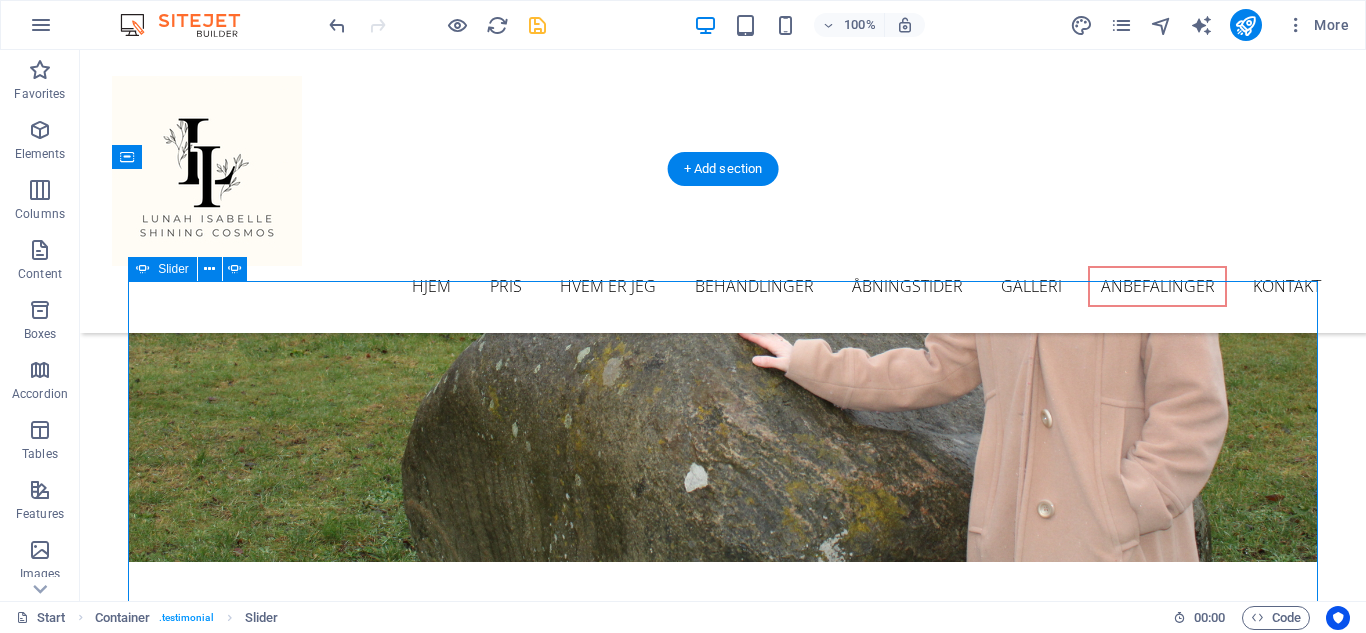 click at bounding box center (128, 7220) 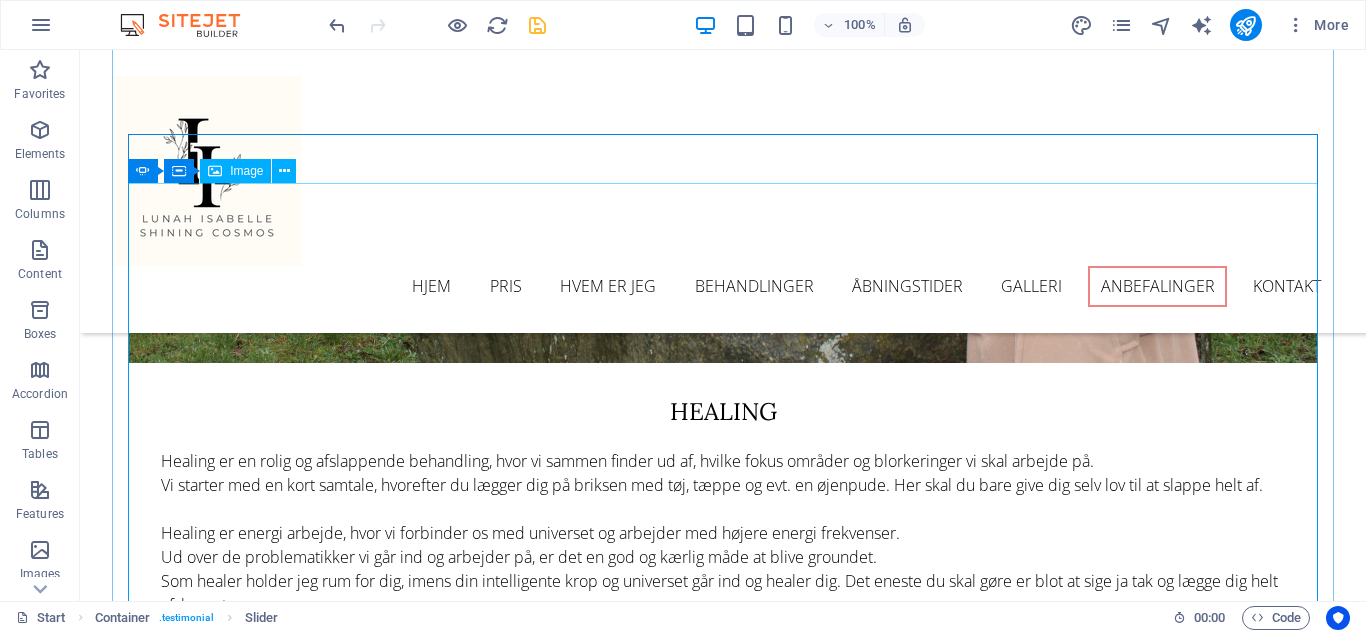 scroll, scrollTop: 4954, scrollLeft: 0, axis: vertical 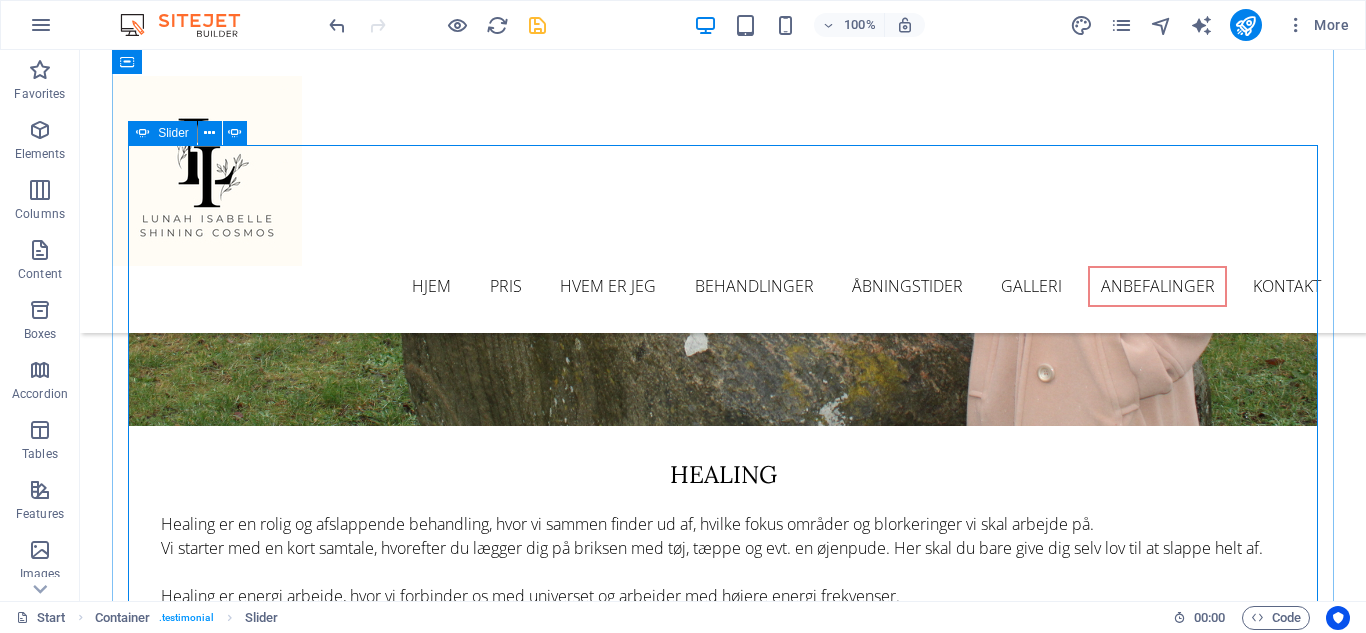 click at bounding box center [128, 7084] 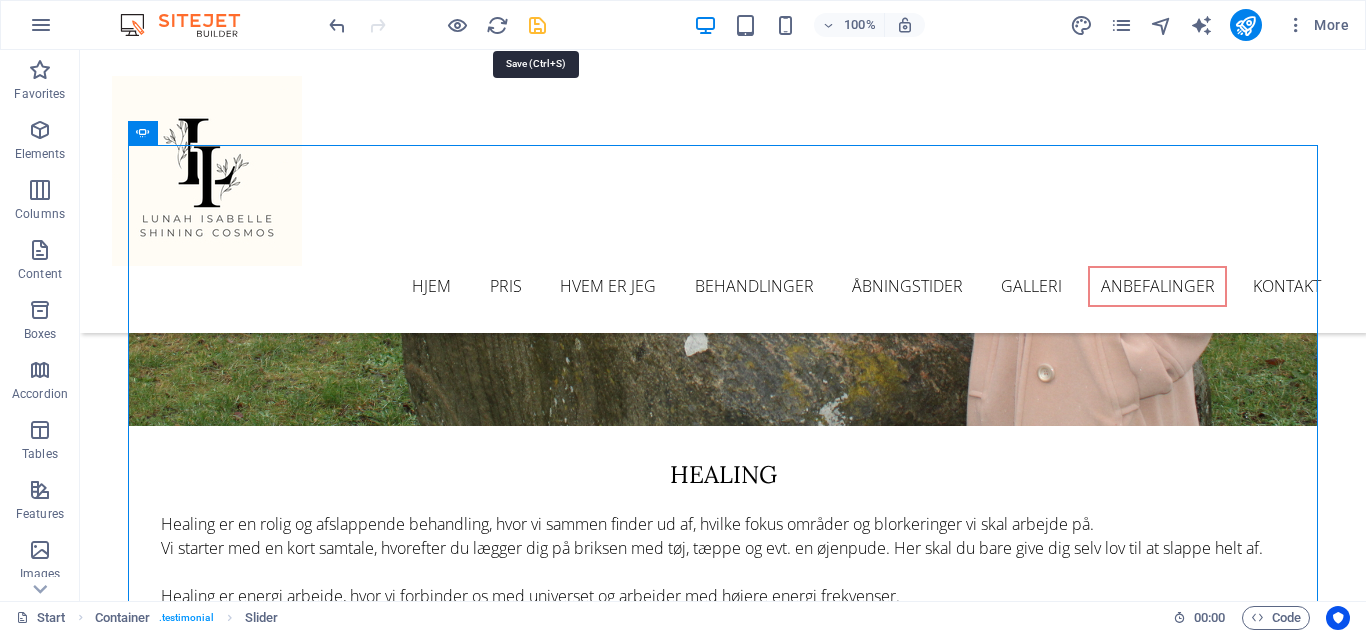click at bounding box center [537, 25] 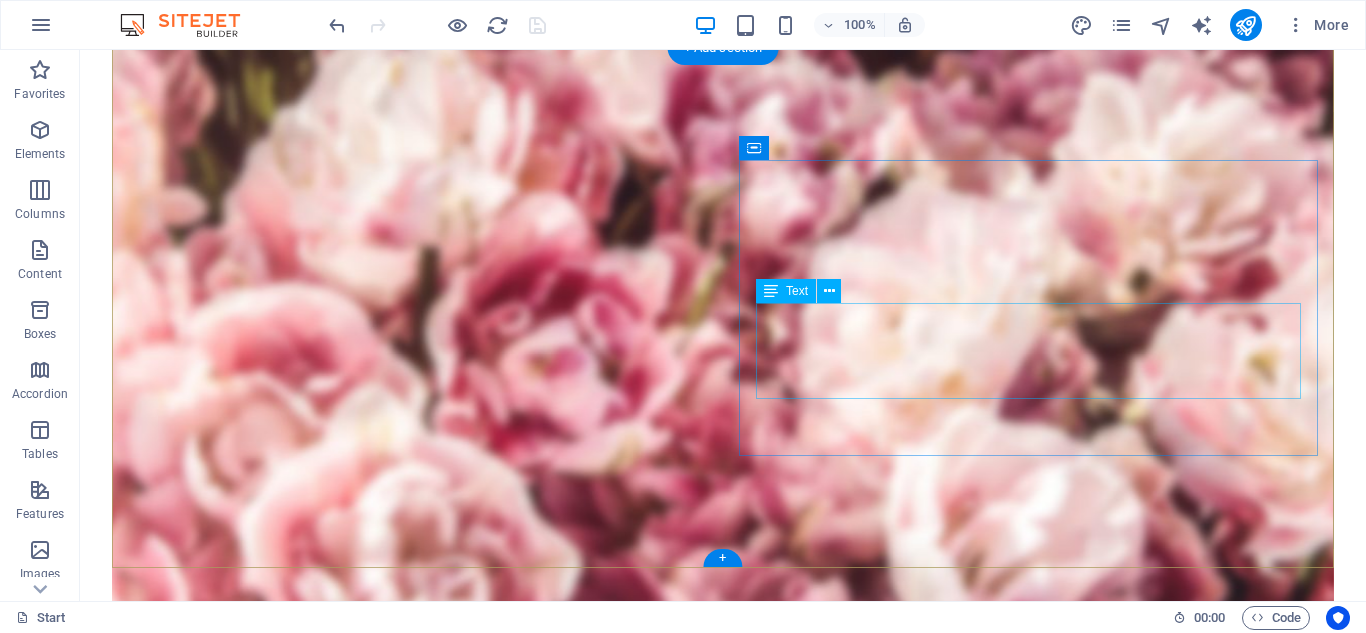 scroll, scrollTop: 6450, scrollLeft: 0, axis: vertical 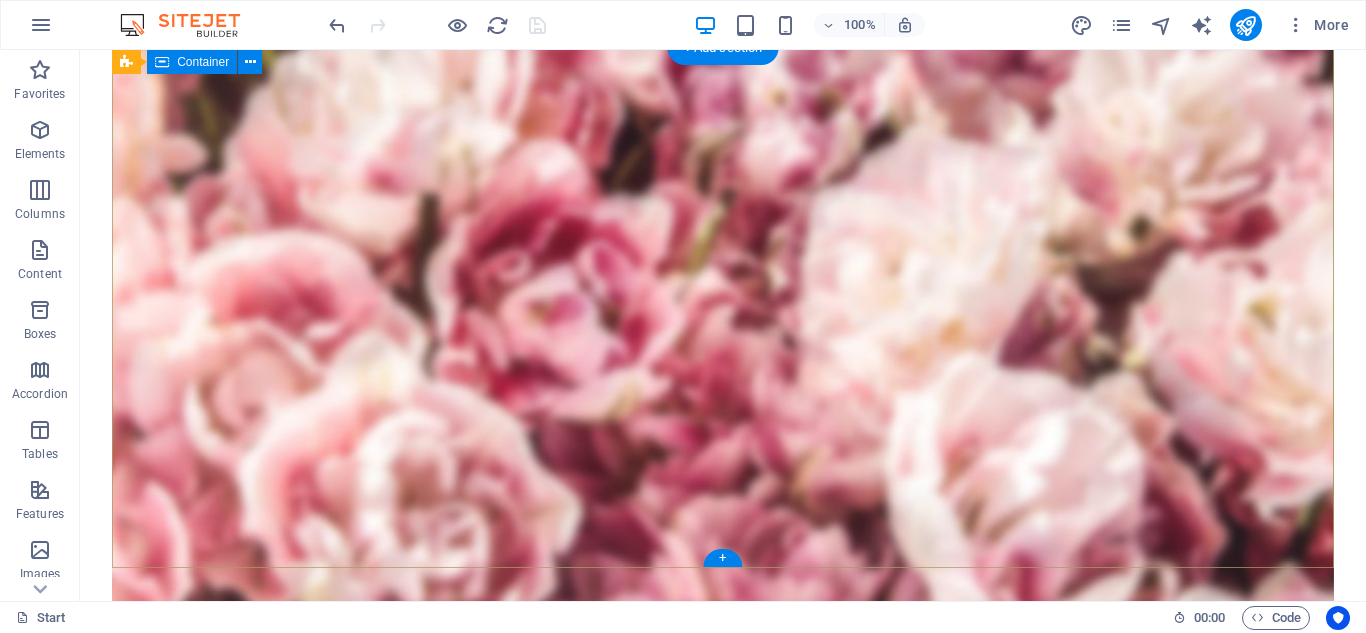 click on "Adresse [NUMBER] [STREET] [CITY] [POSTAL_CODE] [BUSINESS_NAME] CVR nr: [CVR_NUMBER] Kontakt [PHONE] [EMAIL] instagram: [INSTAGRAM_HANDLE]" at bounding box center (723, 6837) 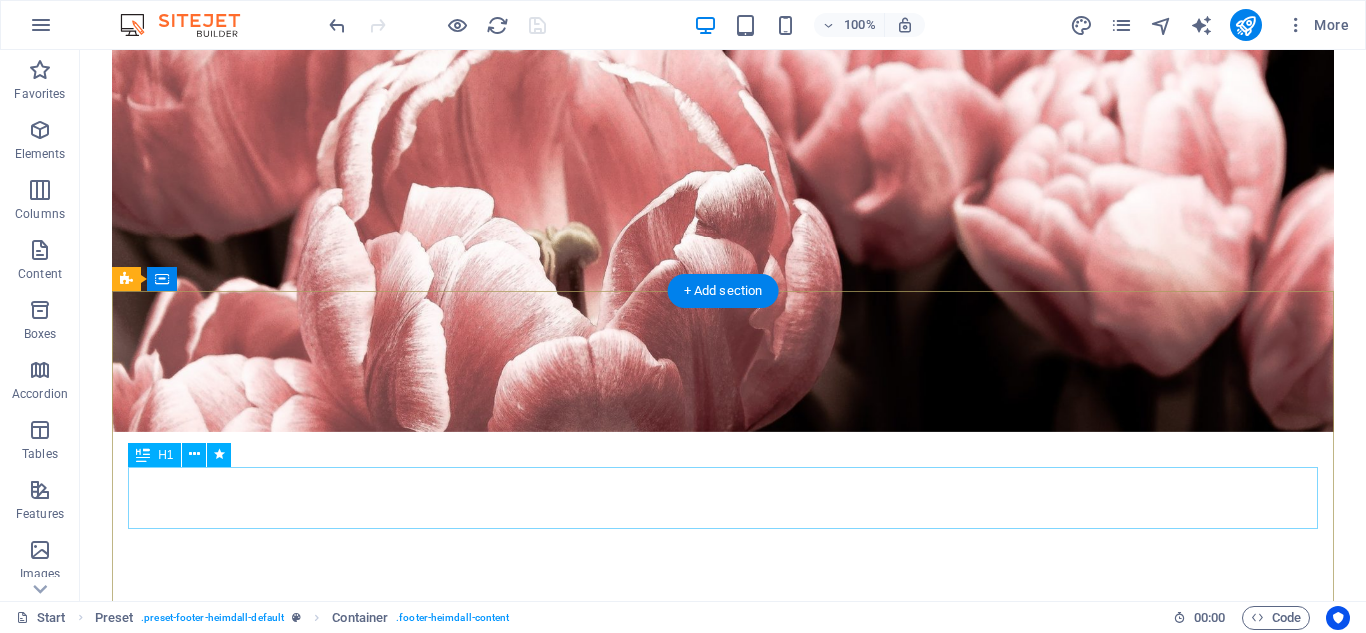 scroll, scrollTop: 0, scrollLeft: 0, axis: both 